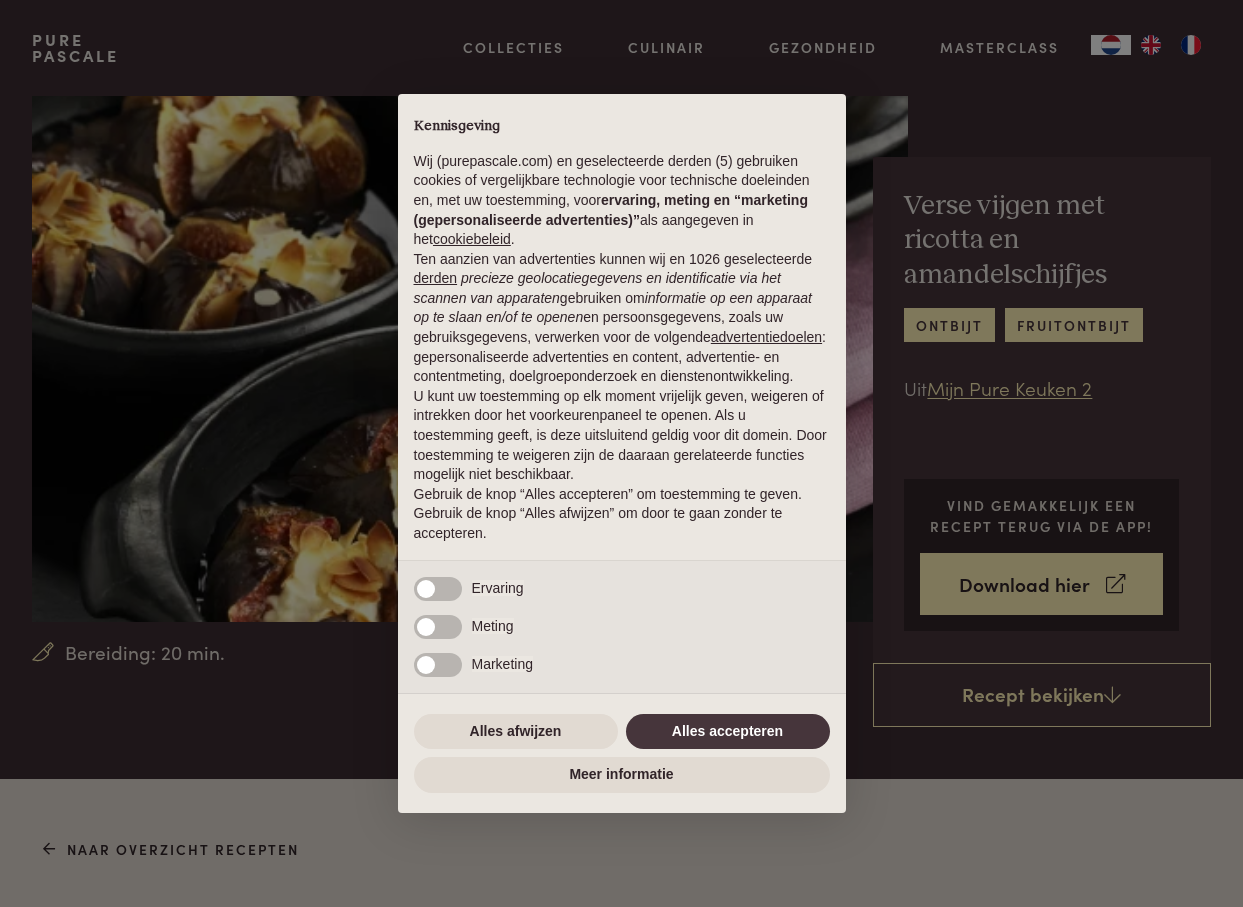 scroll, scrollTop: 0, scrollLeft: 0, axis: both 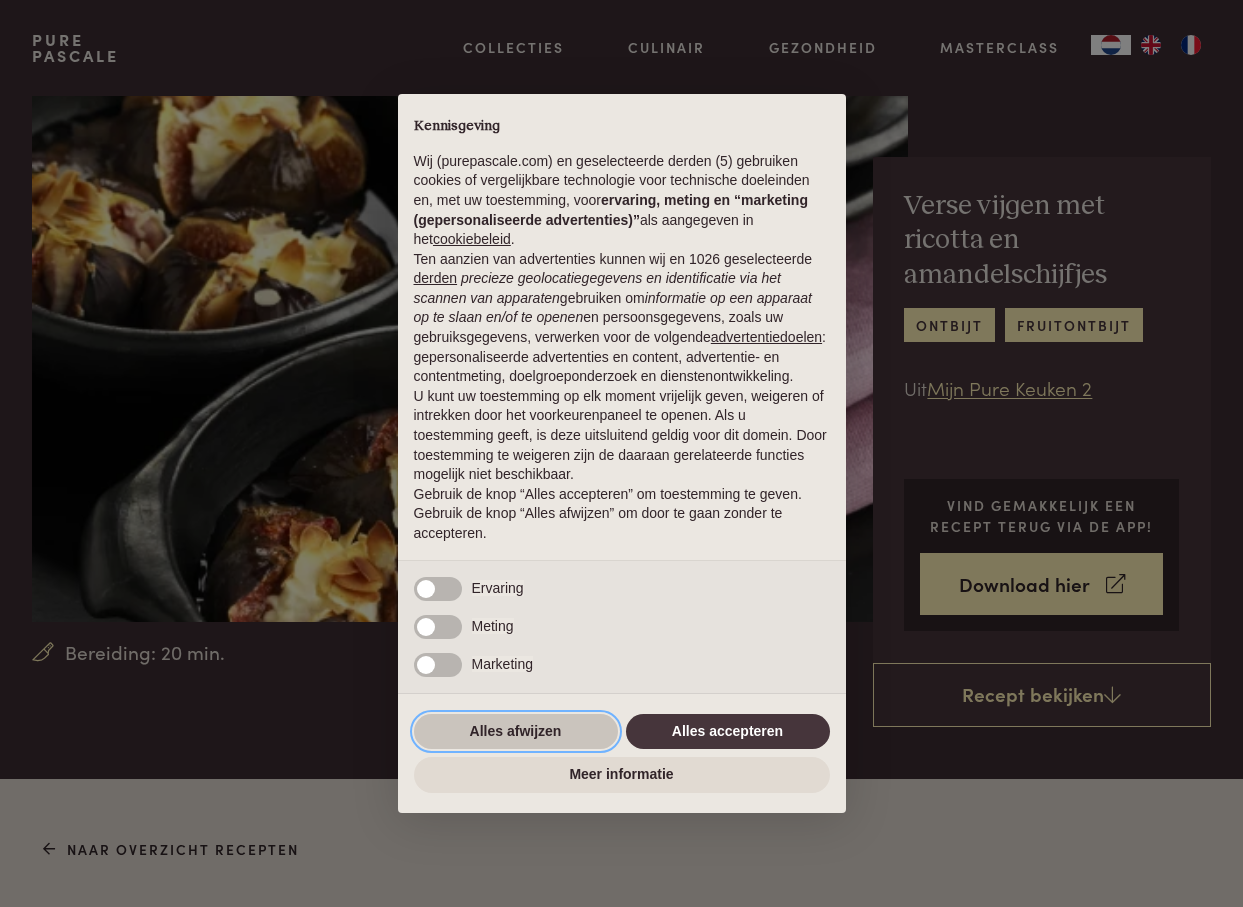 click on "Alles afwijzen" at bounding box center [516, 732] 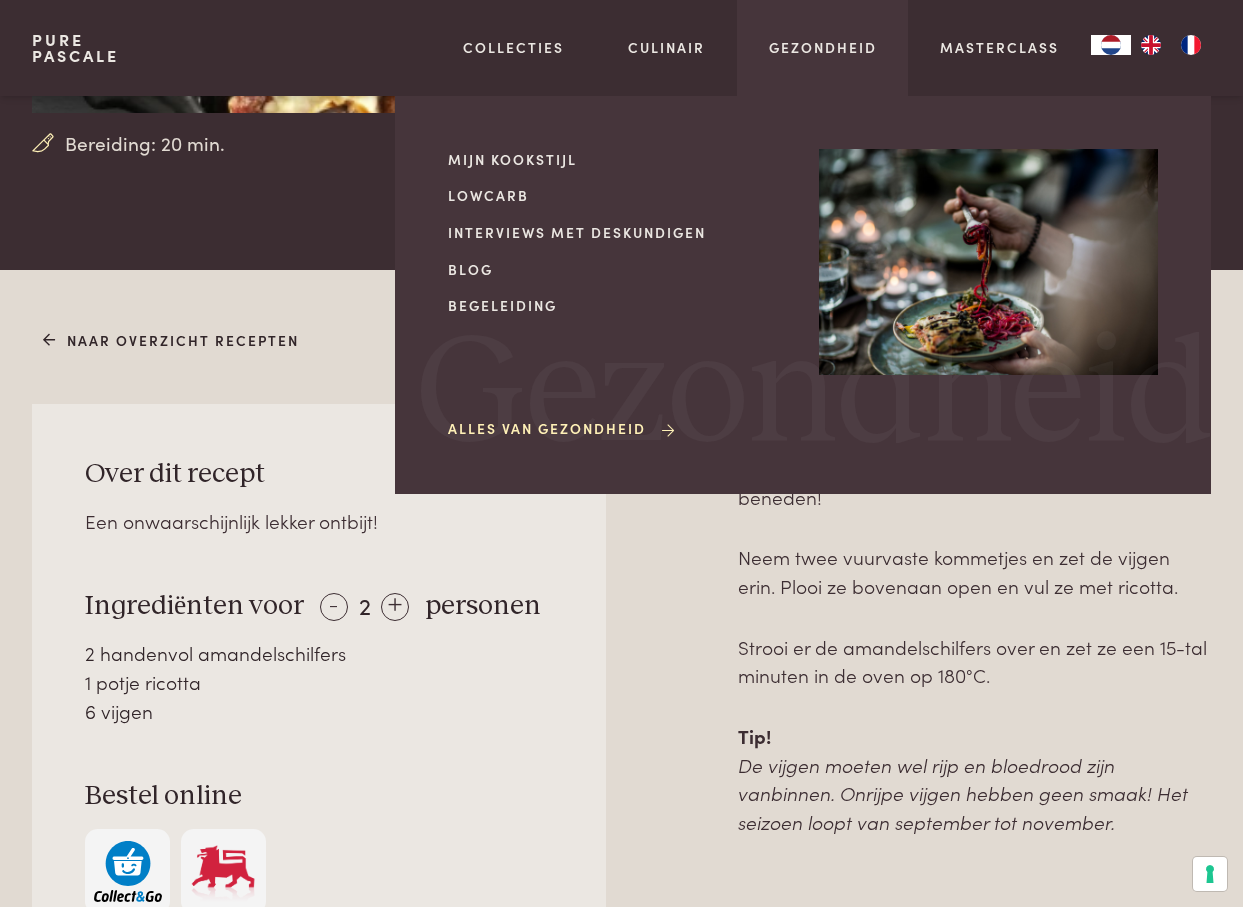 scroll, scrollTop: 506, scrollLeft: 0, axis: vertical 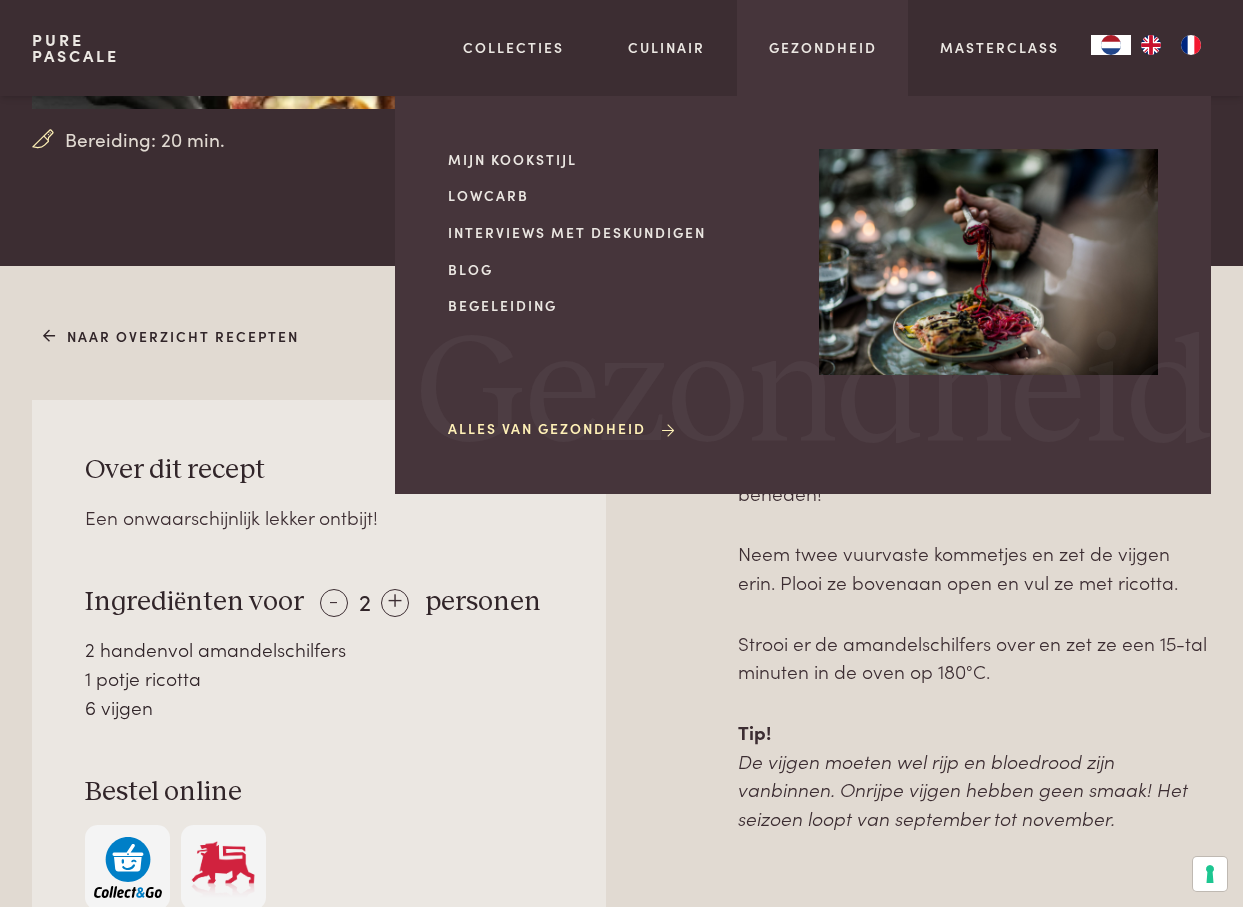 click at bounding box center (988, 262) 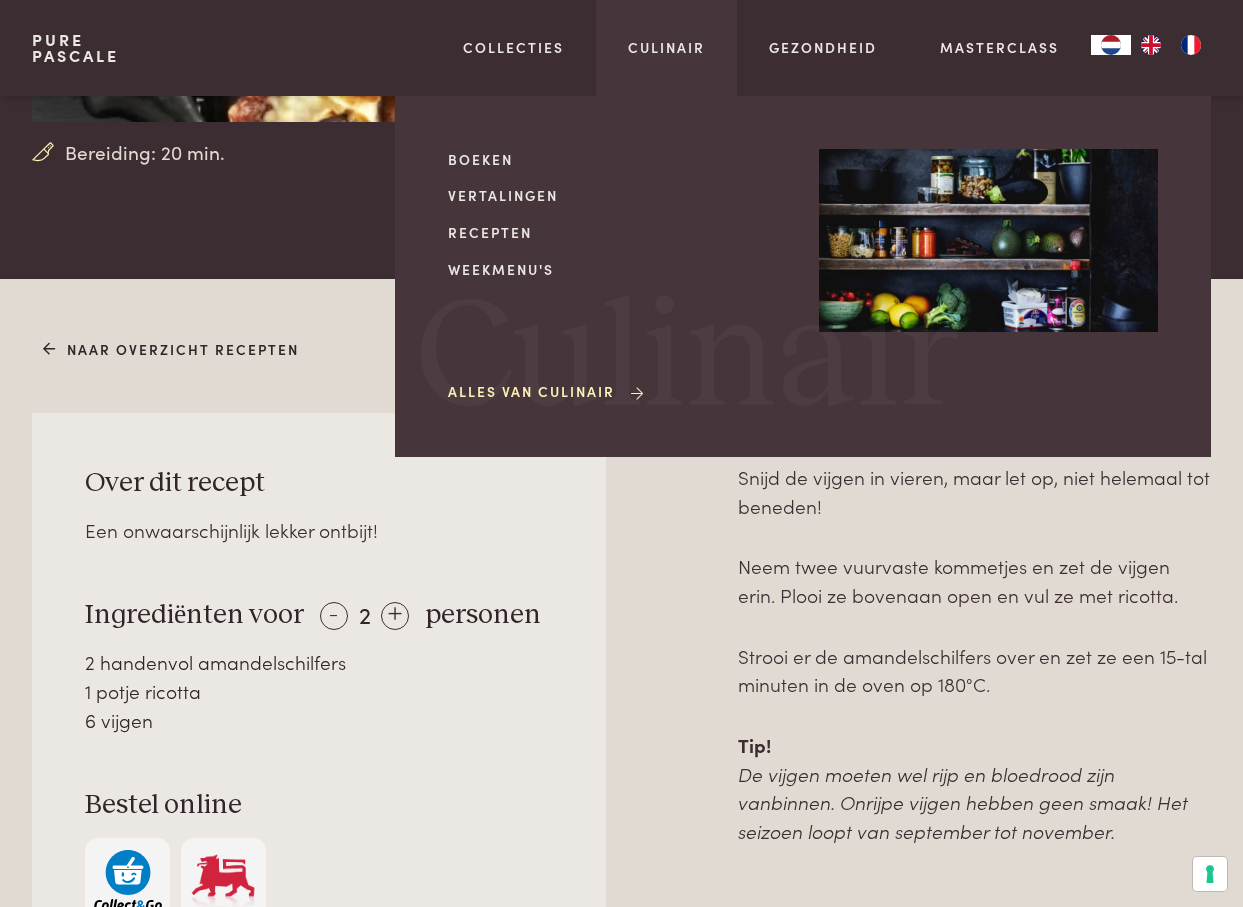 scroll, scrollTop: 504, scrollLeft: 0, axis: vertical 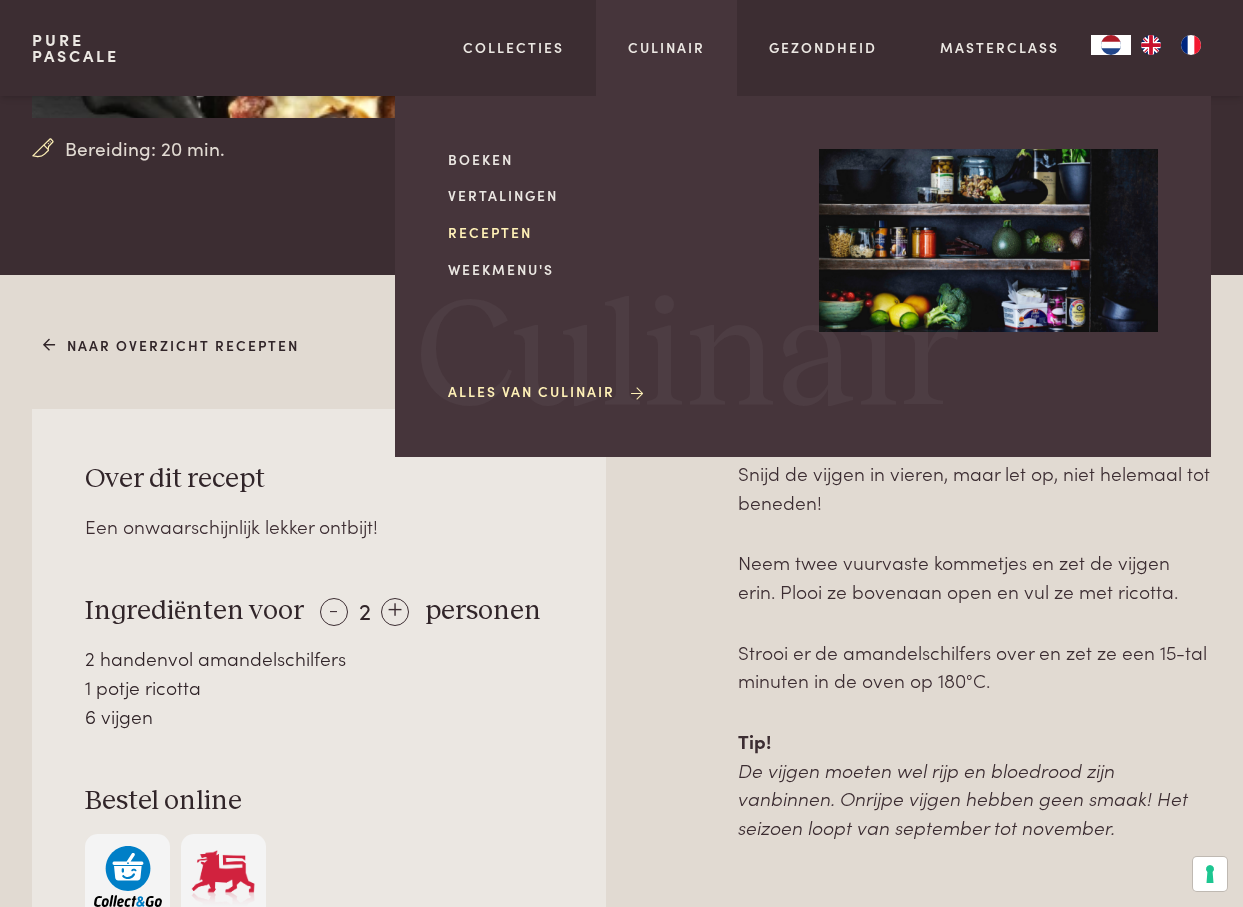 click on "Recepten" at bounding box center (617, 232) 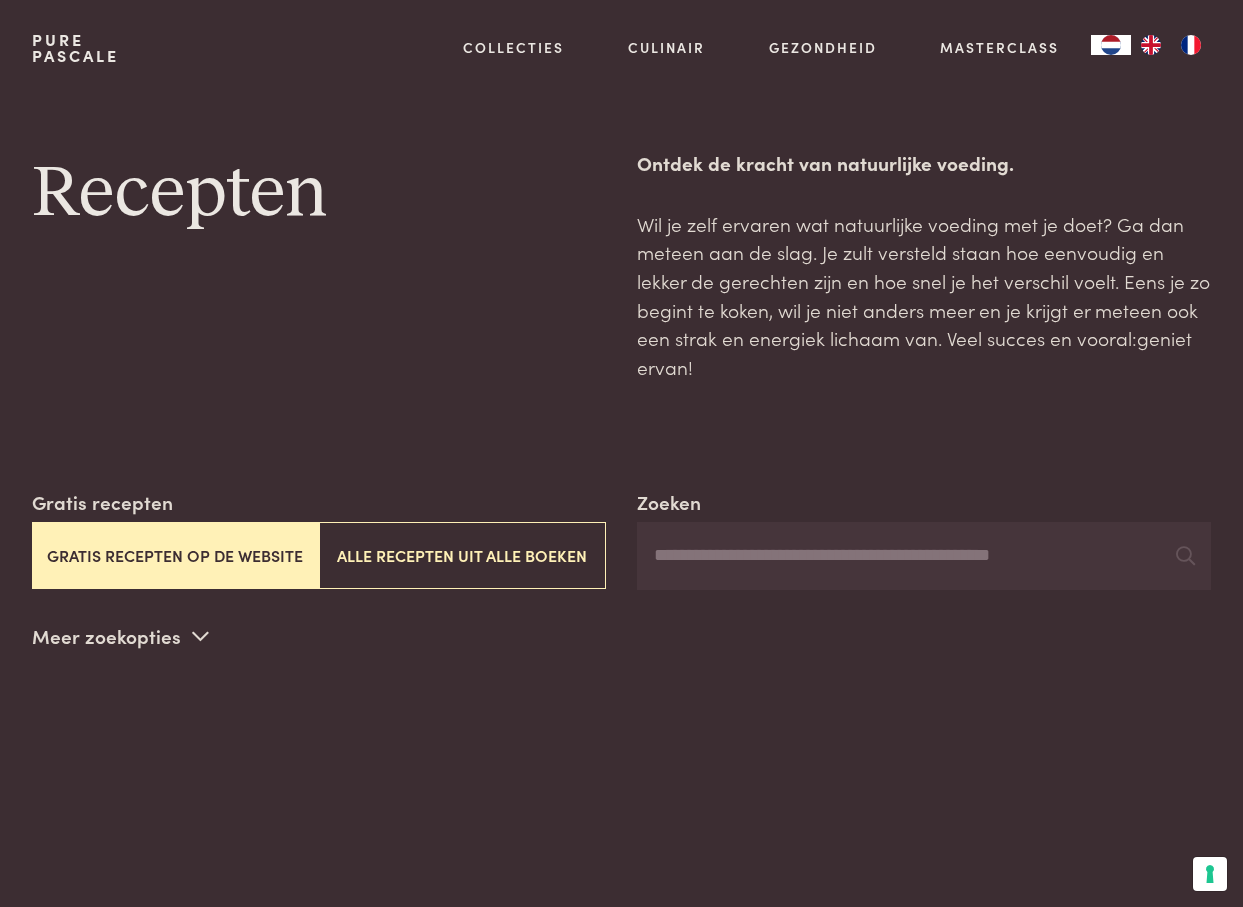 scroll, scrollTop: 0, scrollLeft: 0, axis: both 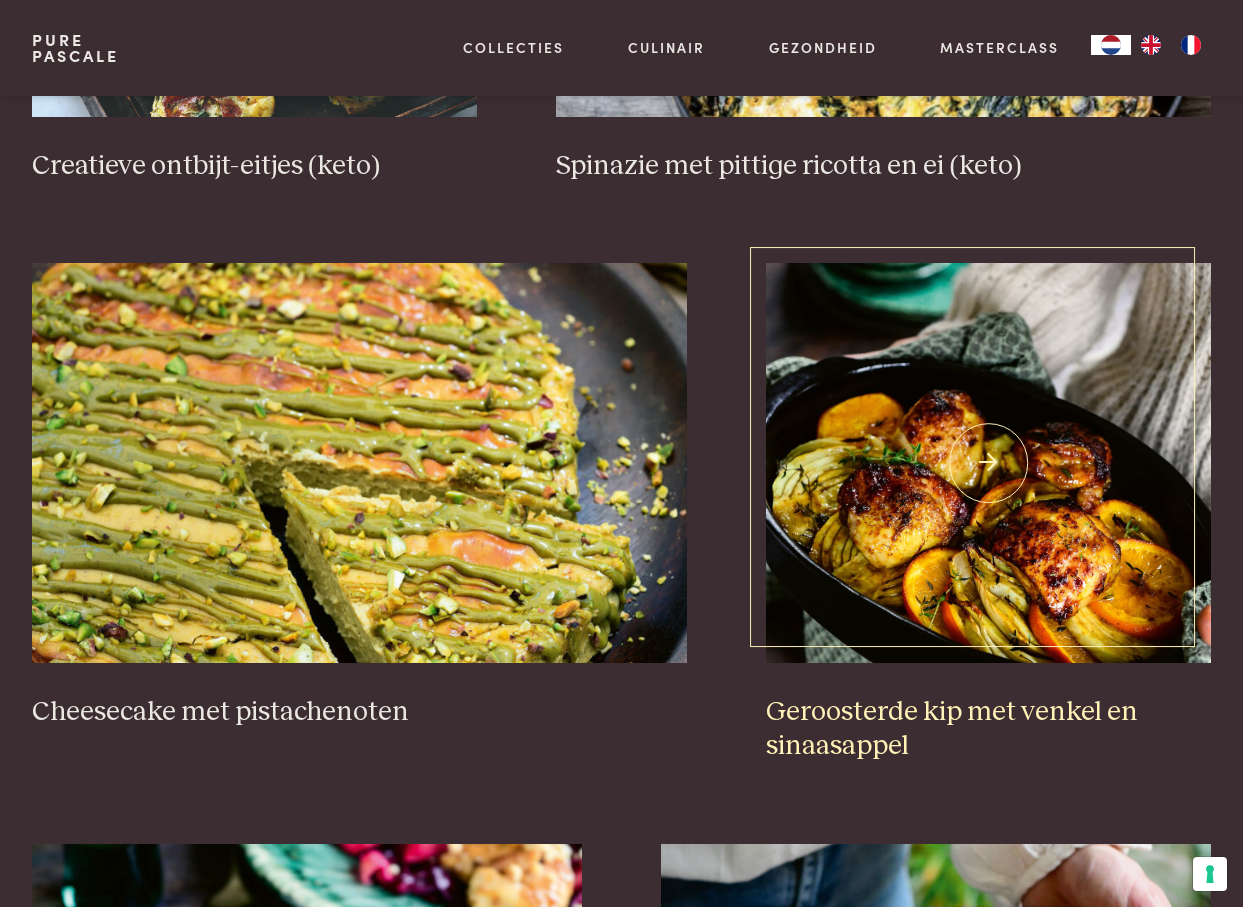 click at bounding box center (988, 463) 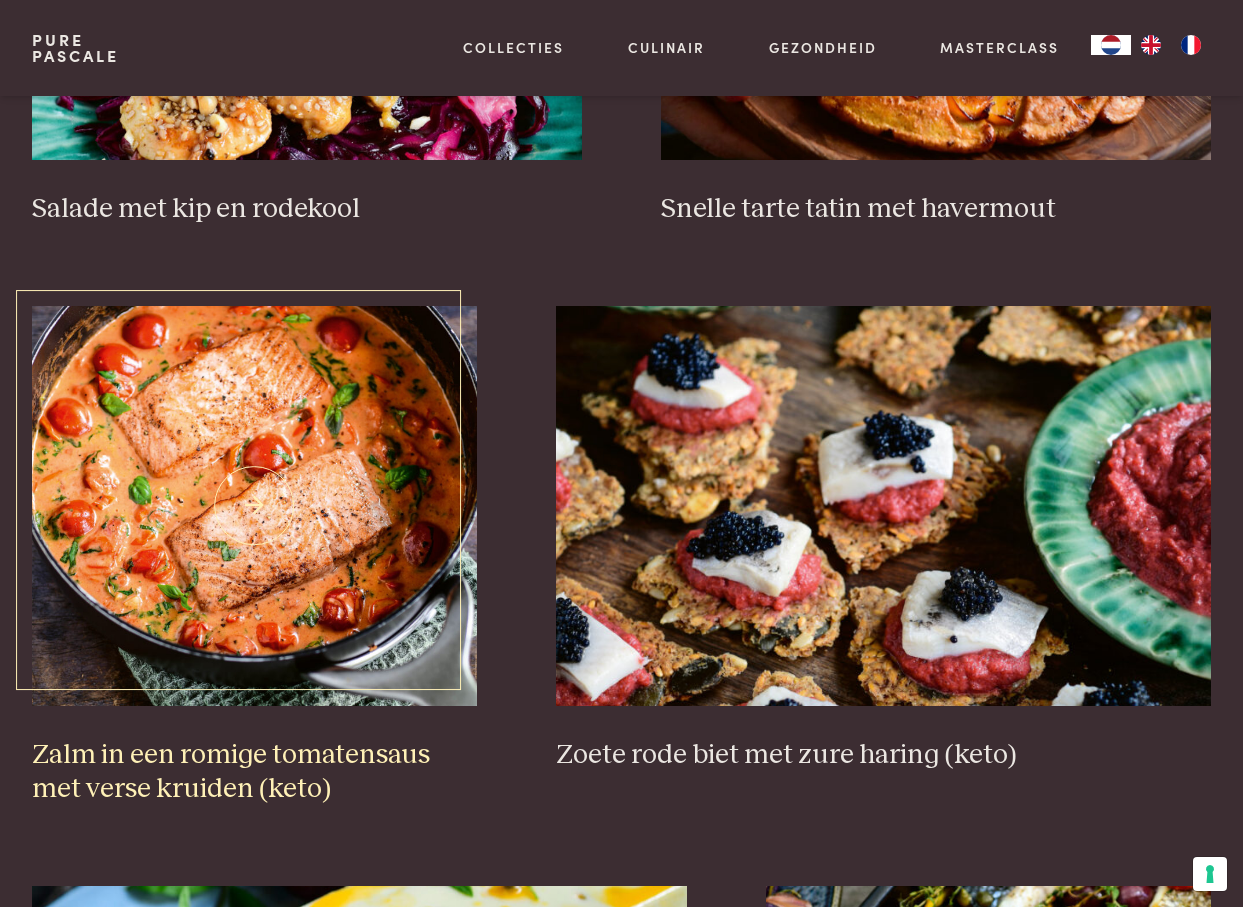 scroll, scrollTop: 2666, scrollLeft: 0, axis: vertical 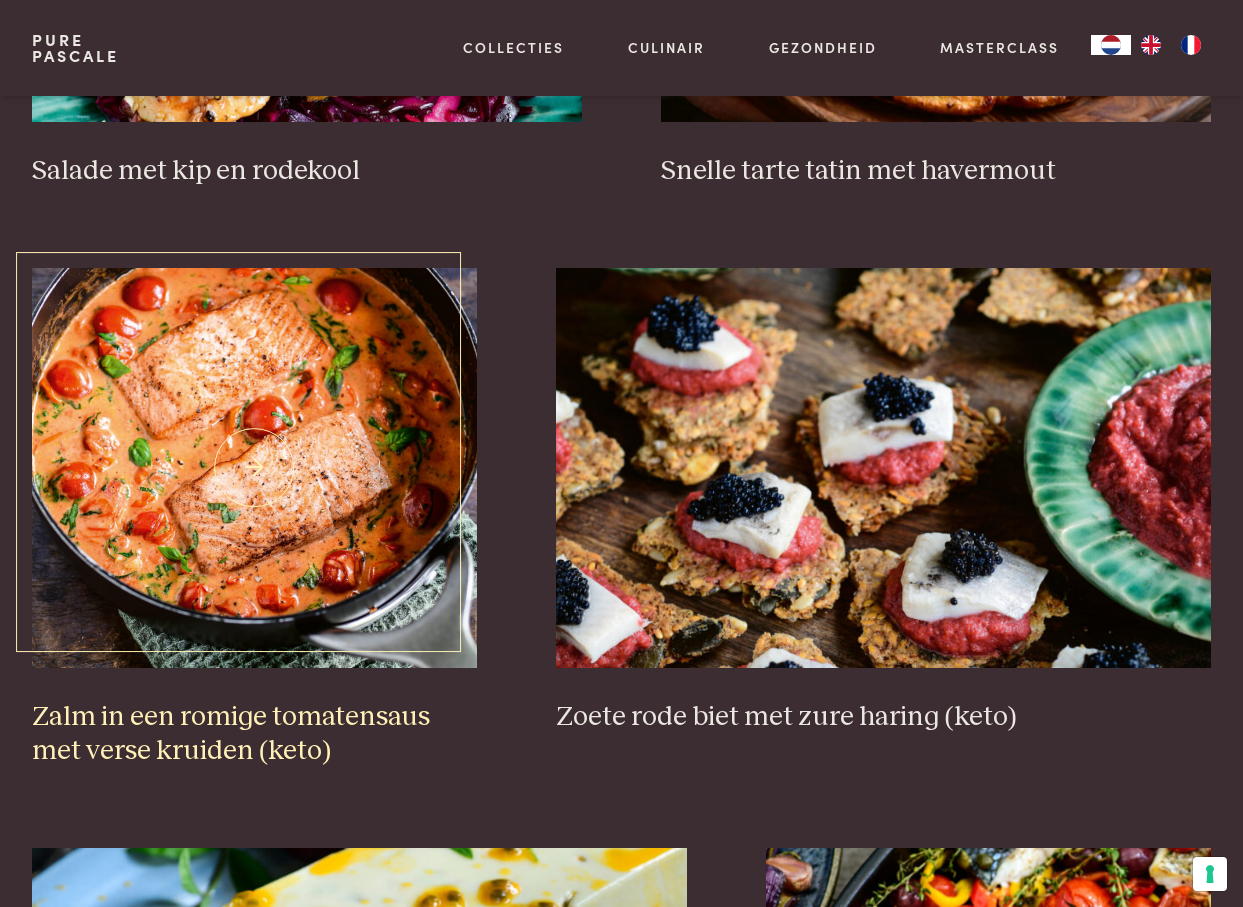 click on "Zalm in een romige tomatensaus met verse kruiden (keto)" at bounding box center (254, 734) 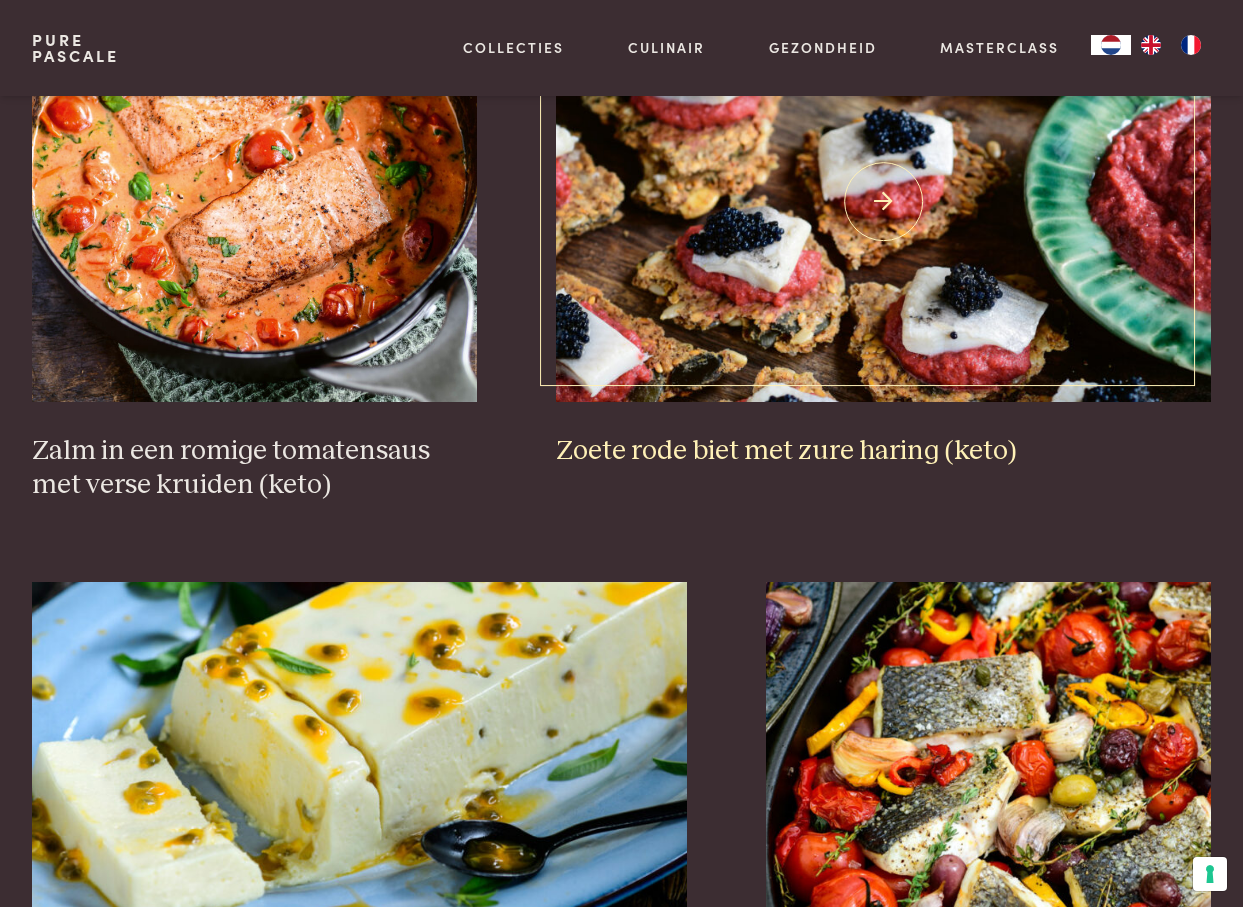 scroll, scrollTop: 2934, scrollLeft: 0, axis: vertical 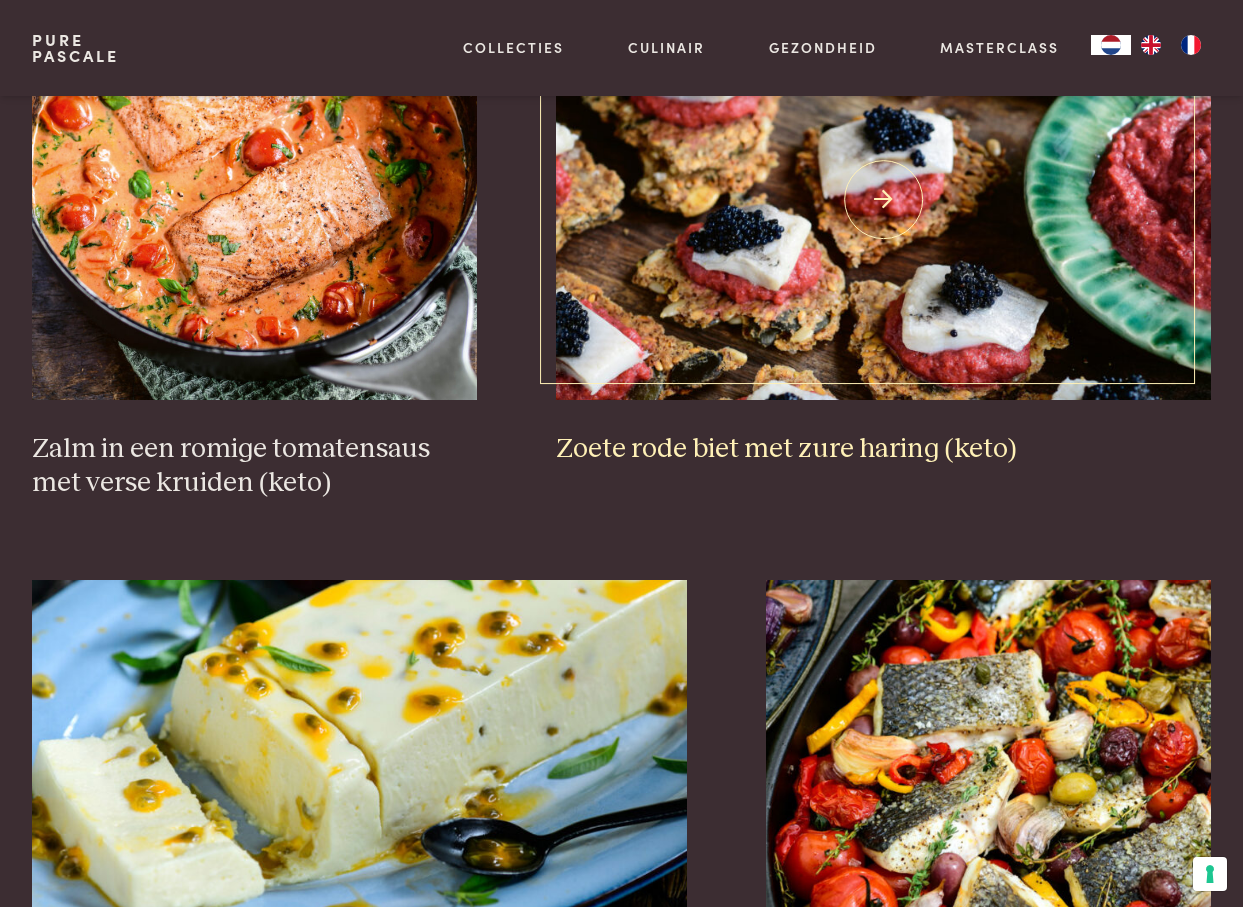 click on "Zoete rode biet met zure haring (keto)" at bounding box center [883, 449] 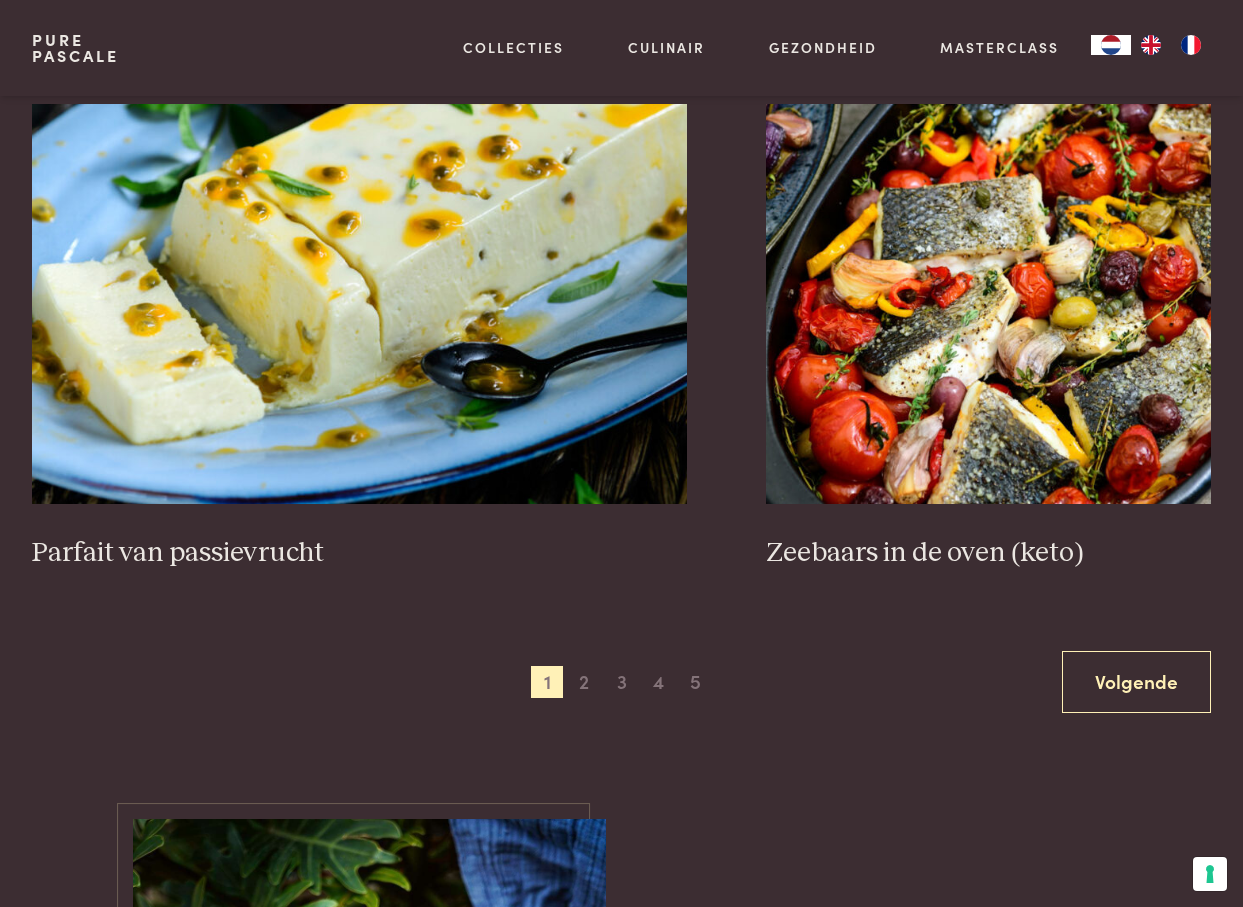 scroll, scrollTop: 3412, scrollLeft: 0, axis: vertical 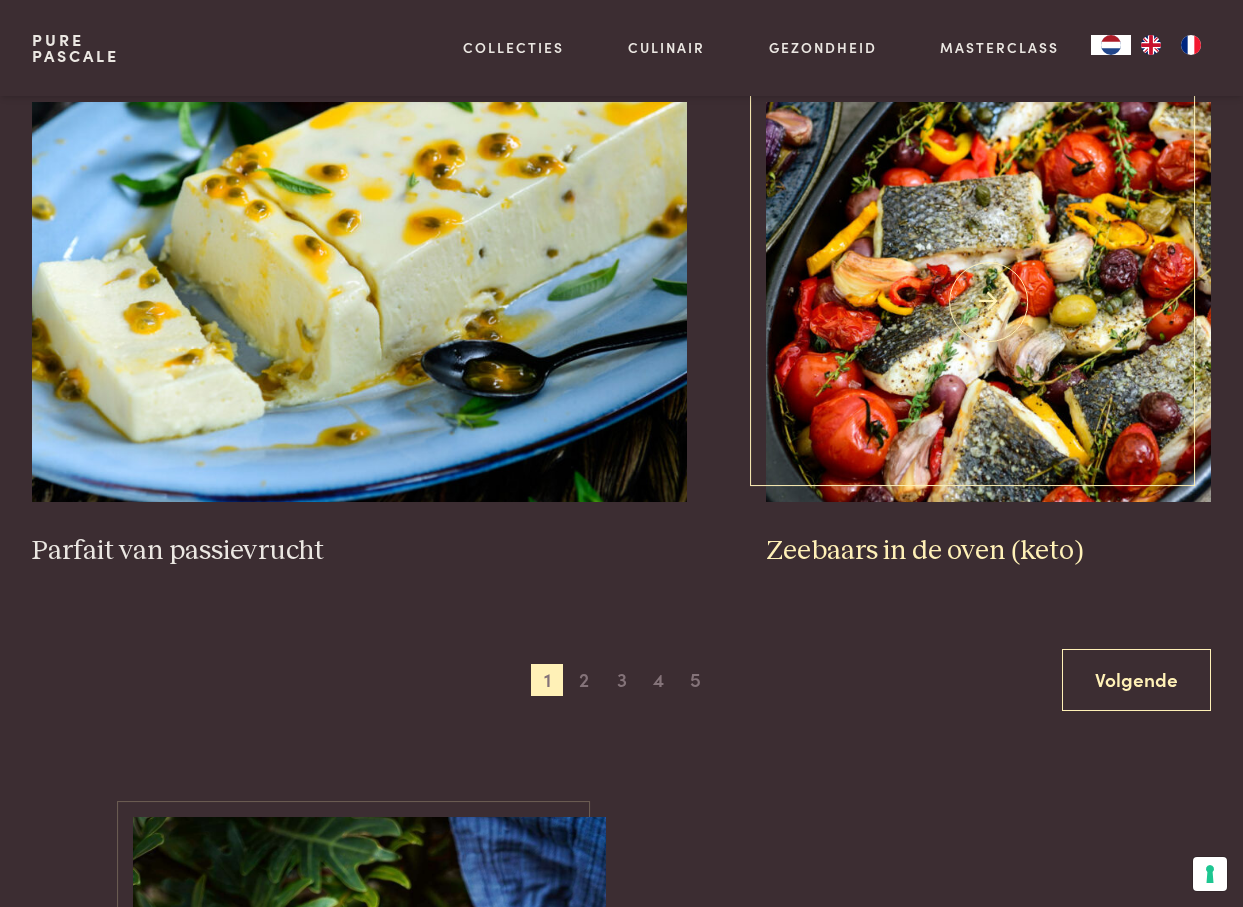 click on "Zeebaars in de oven (keto)" at bounding box center (988, 551) 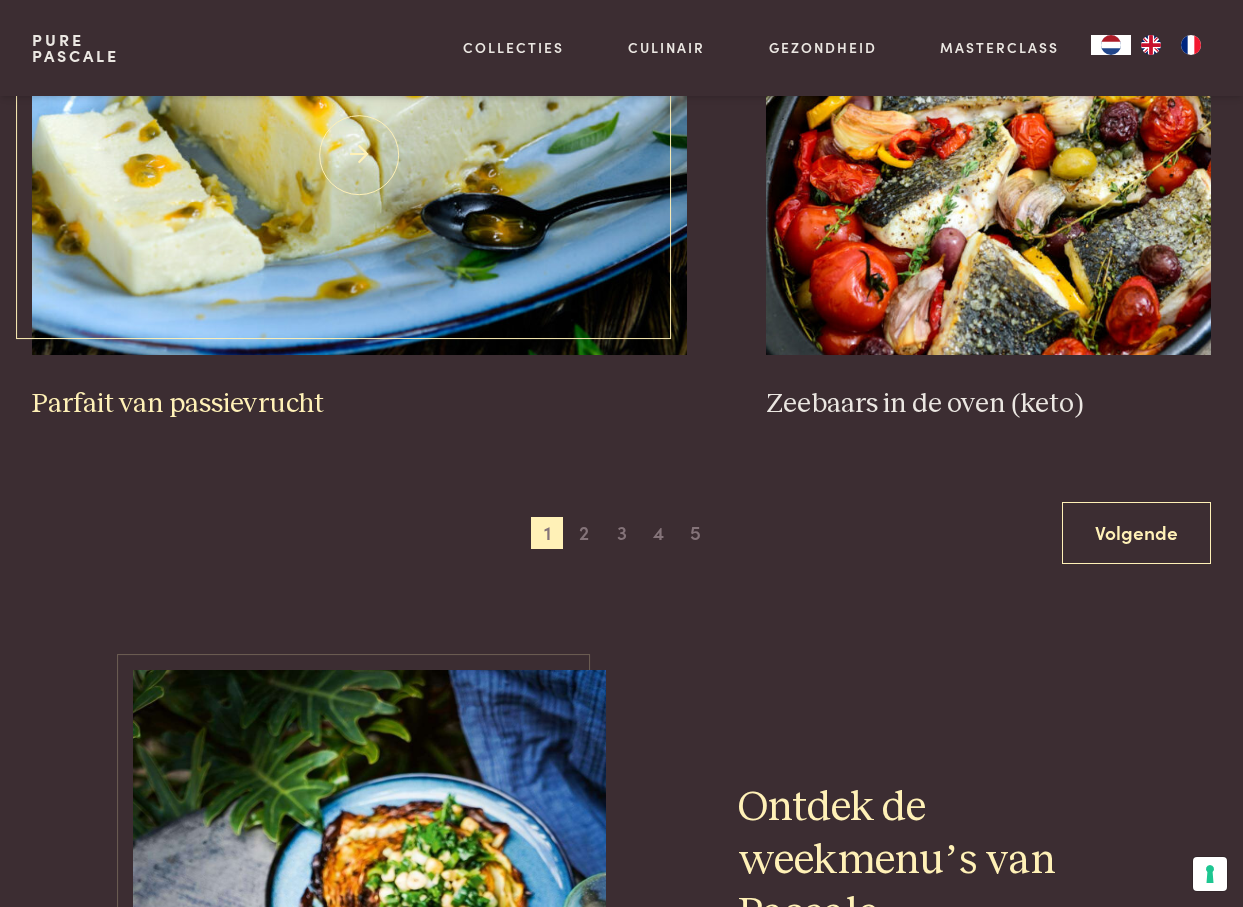 scroll, scrollTop: 3564, scrollLeft: 0, axis: vertical 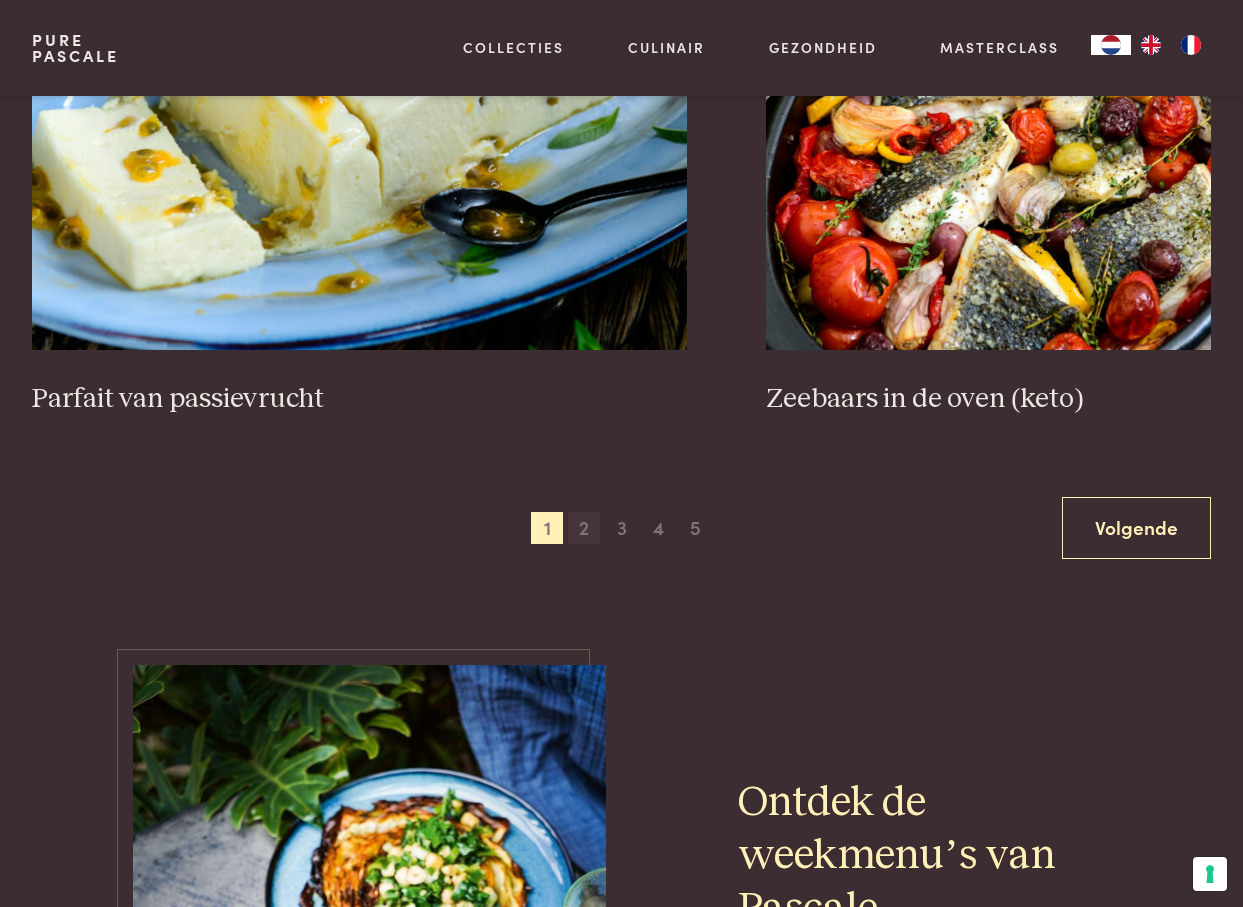 click on "2" at bounding box center (584, 528) 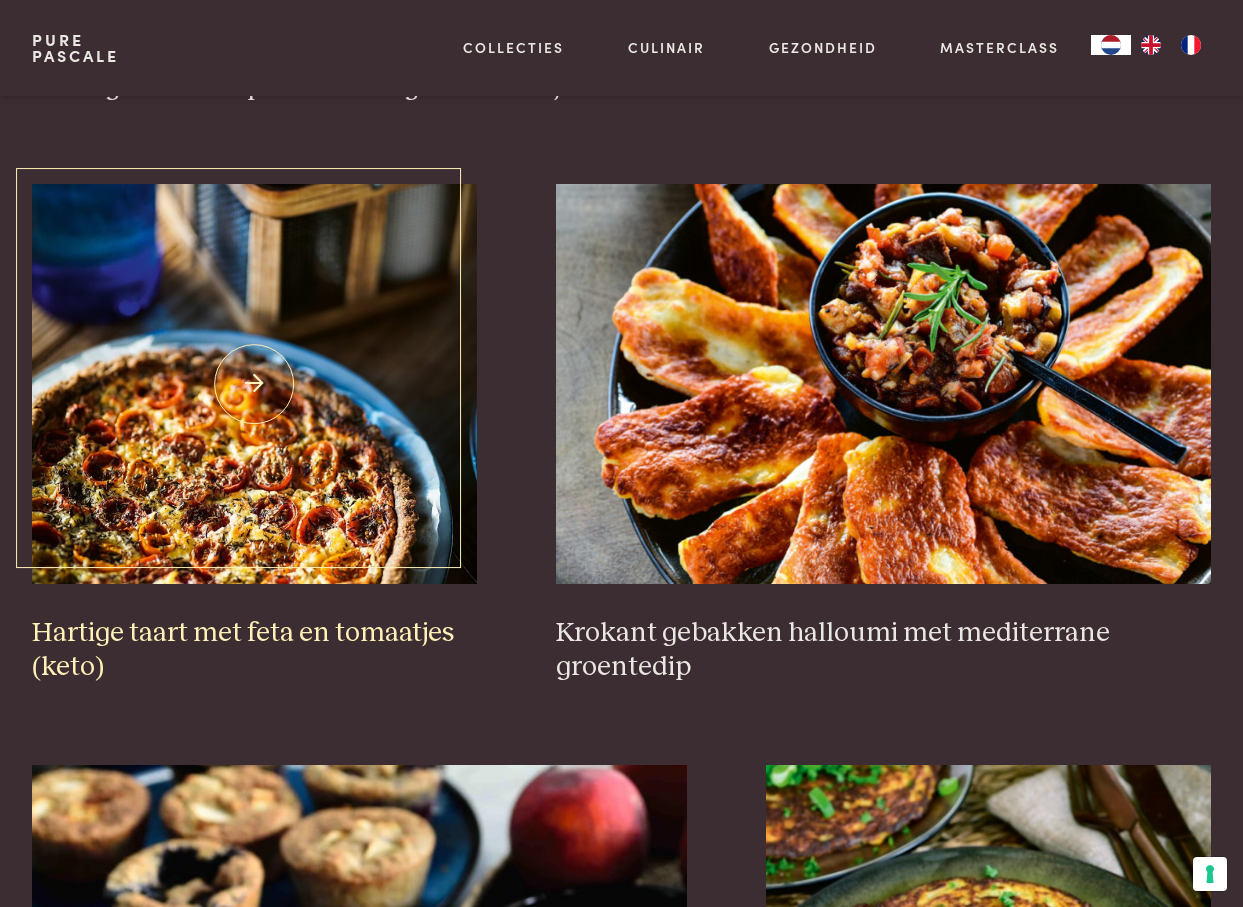 scroll, scrollTop: 1080, scrollLeft: 0, axis: vertical 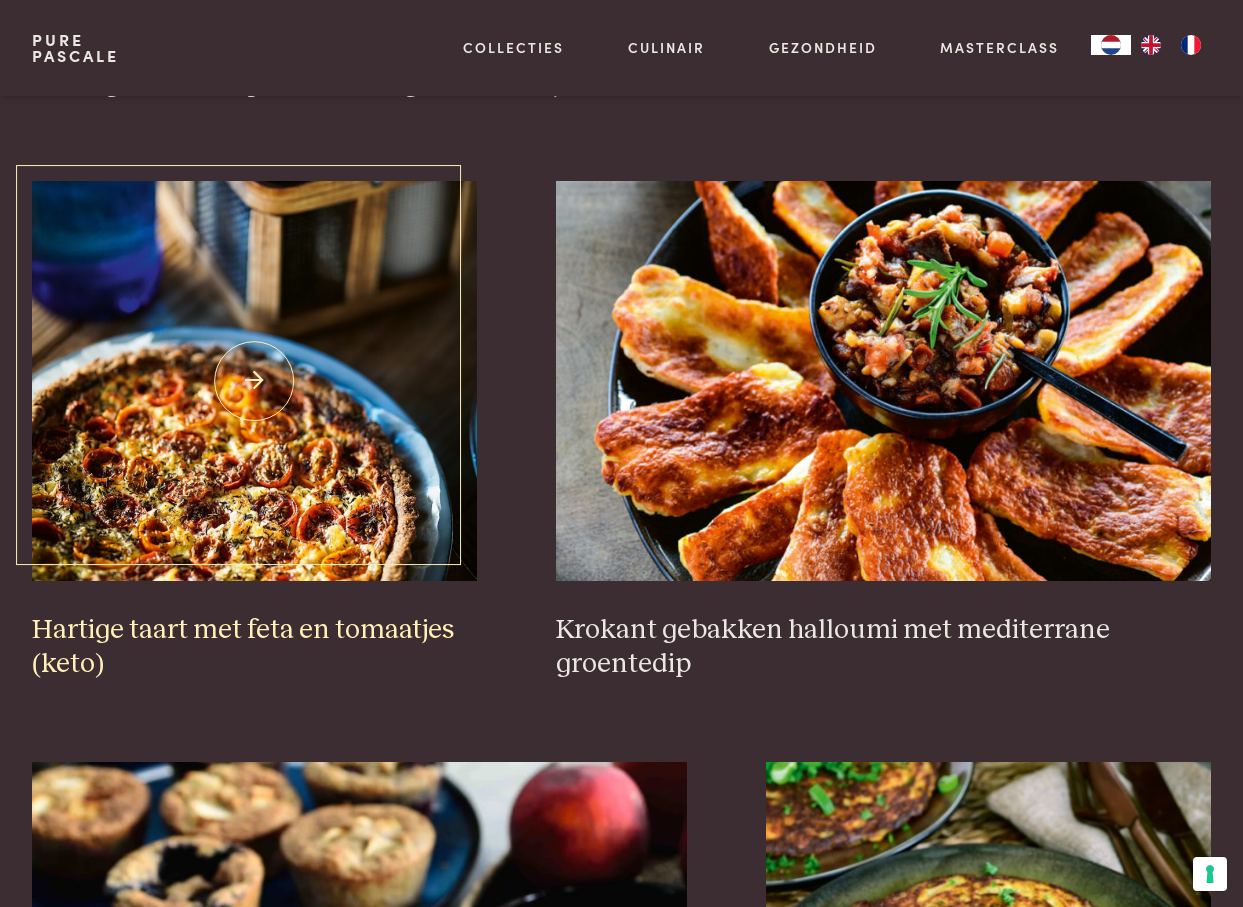 click on "Hartige taart met feta en tomaatjes (keto)" at bounding box center (254, 647) 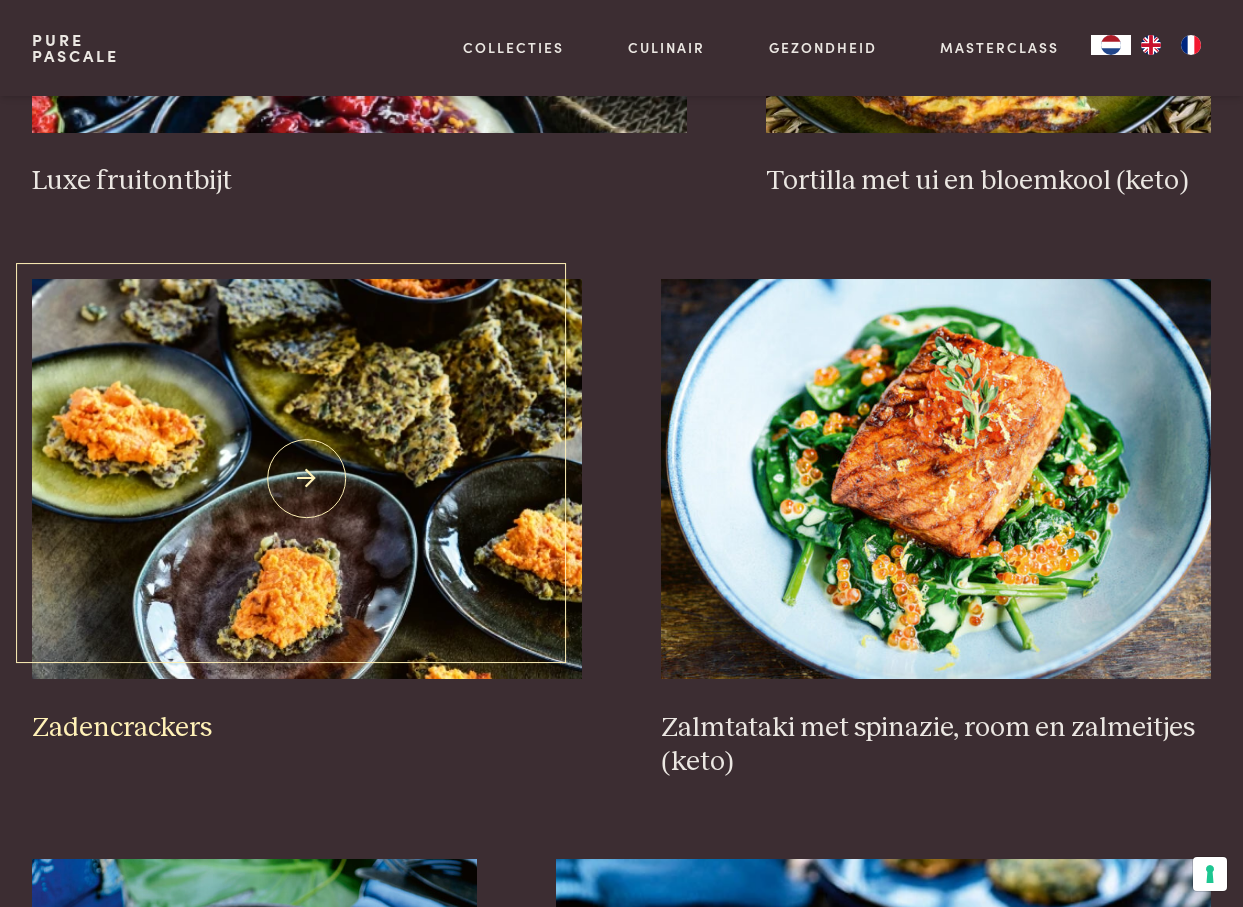 scroll, scrollTop: 2077, scrollLeft: 0, axis: vertical 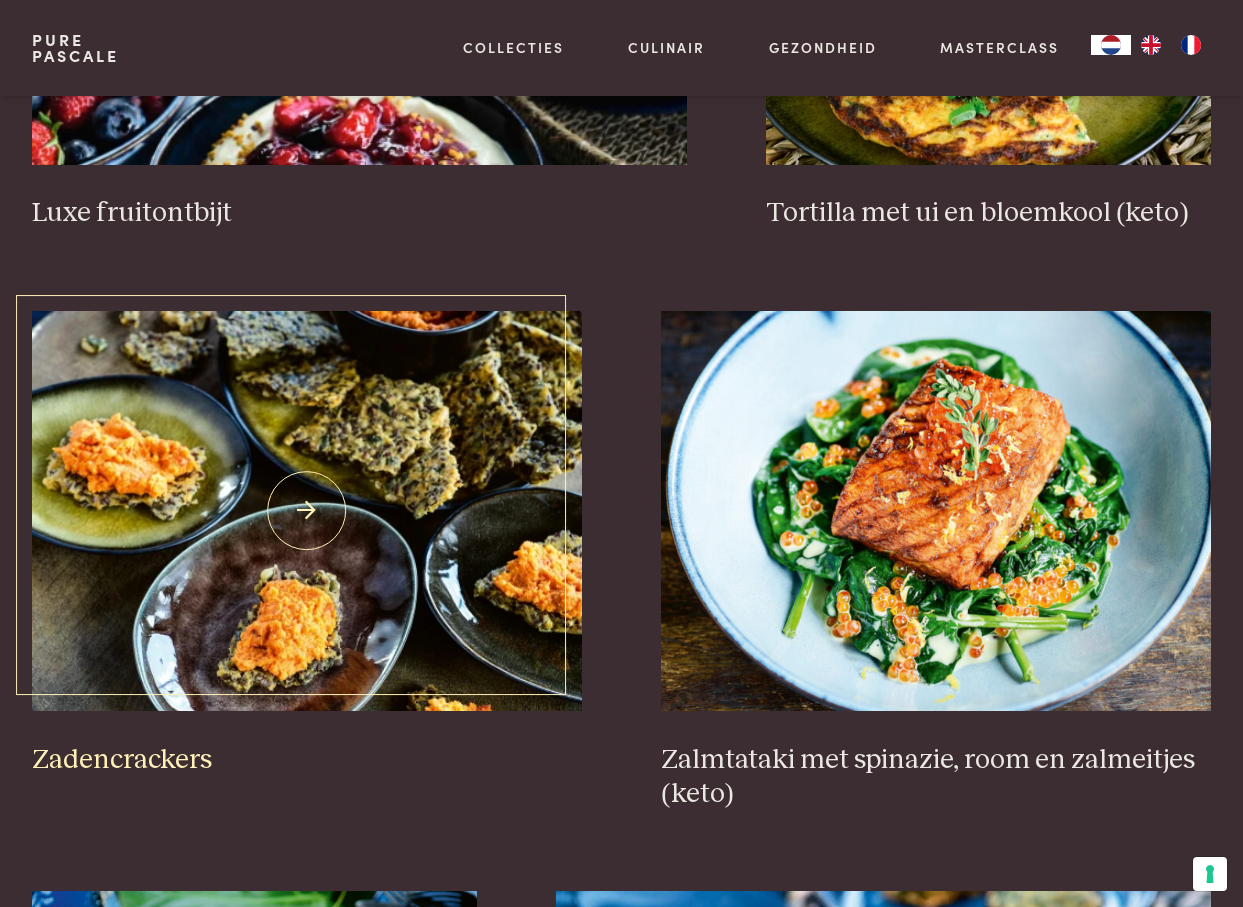 click on "Zadencrackers" at bounding box center (307, 760) 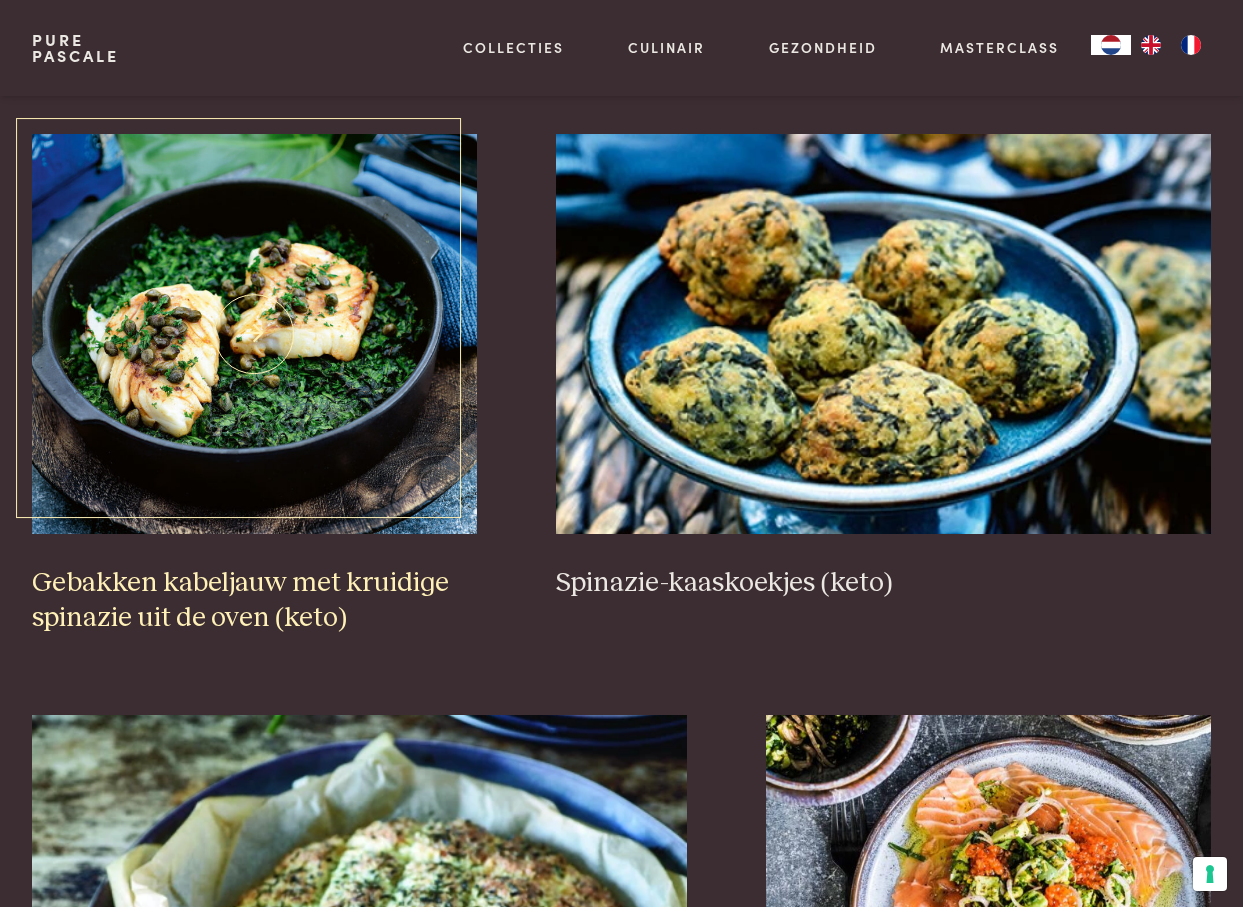 scroll, scrollTop: 2846, scrollLeft: 0, axis: vertical 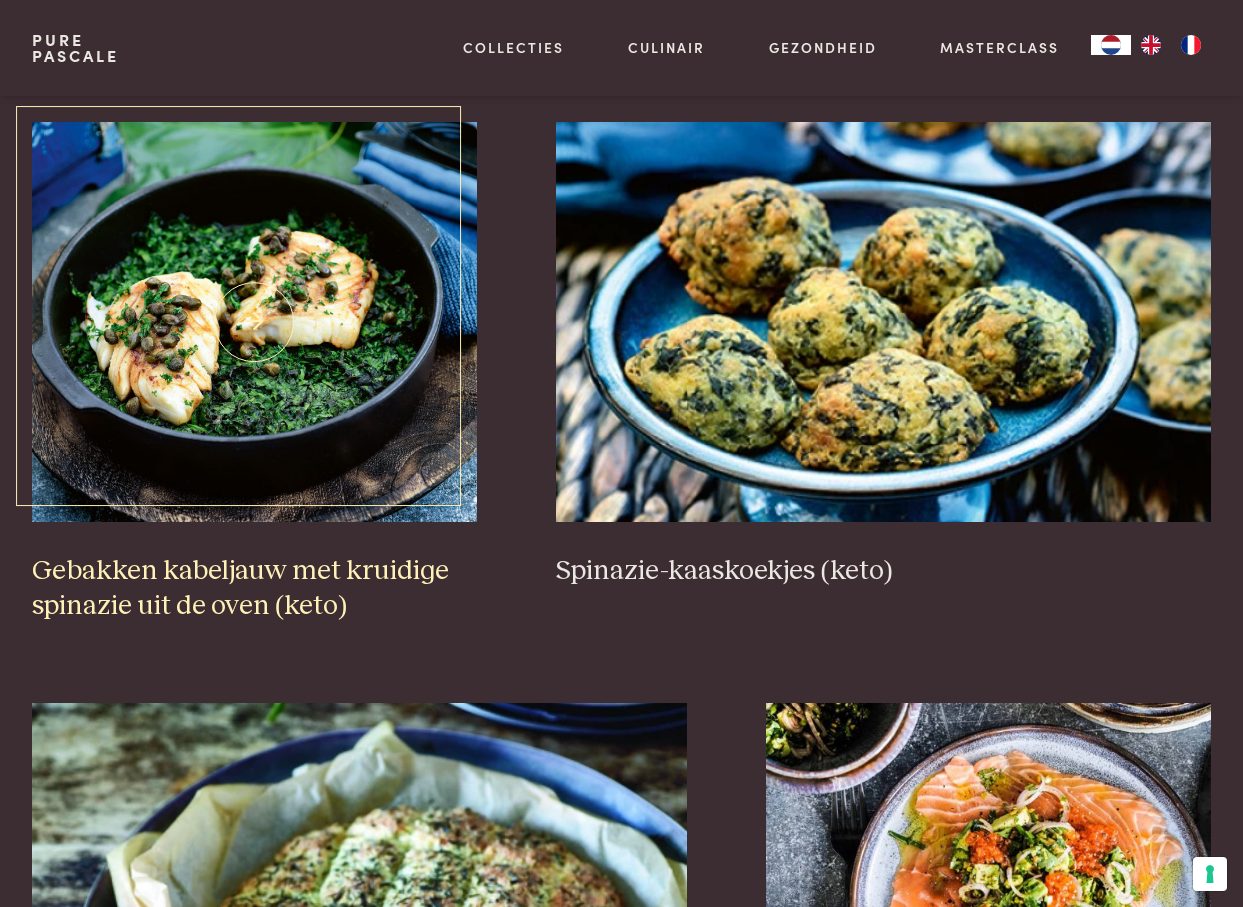 click on "Gebakken kabeljauw met kruidige spinazie uit de oven (keto)" at bounding box center [254, 588] 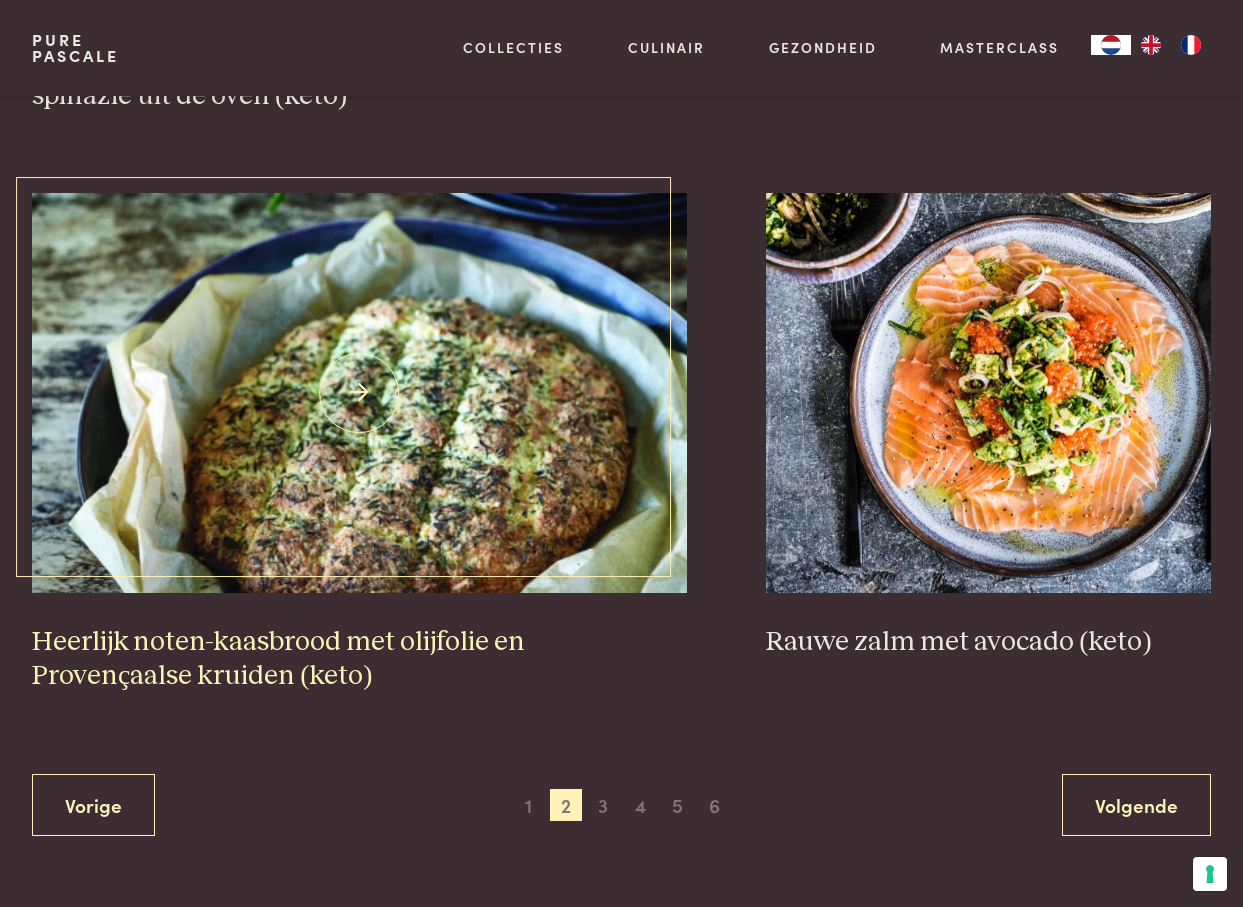 scroll, scrollTop: 3365, scrollLeft: 0, axis: vertical 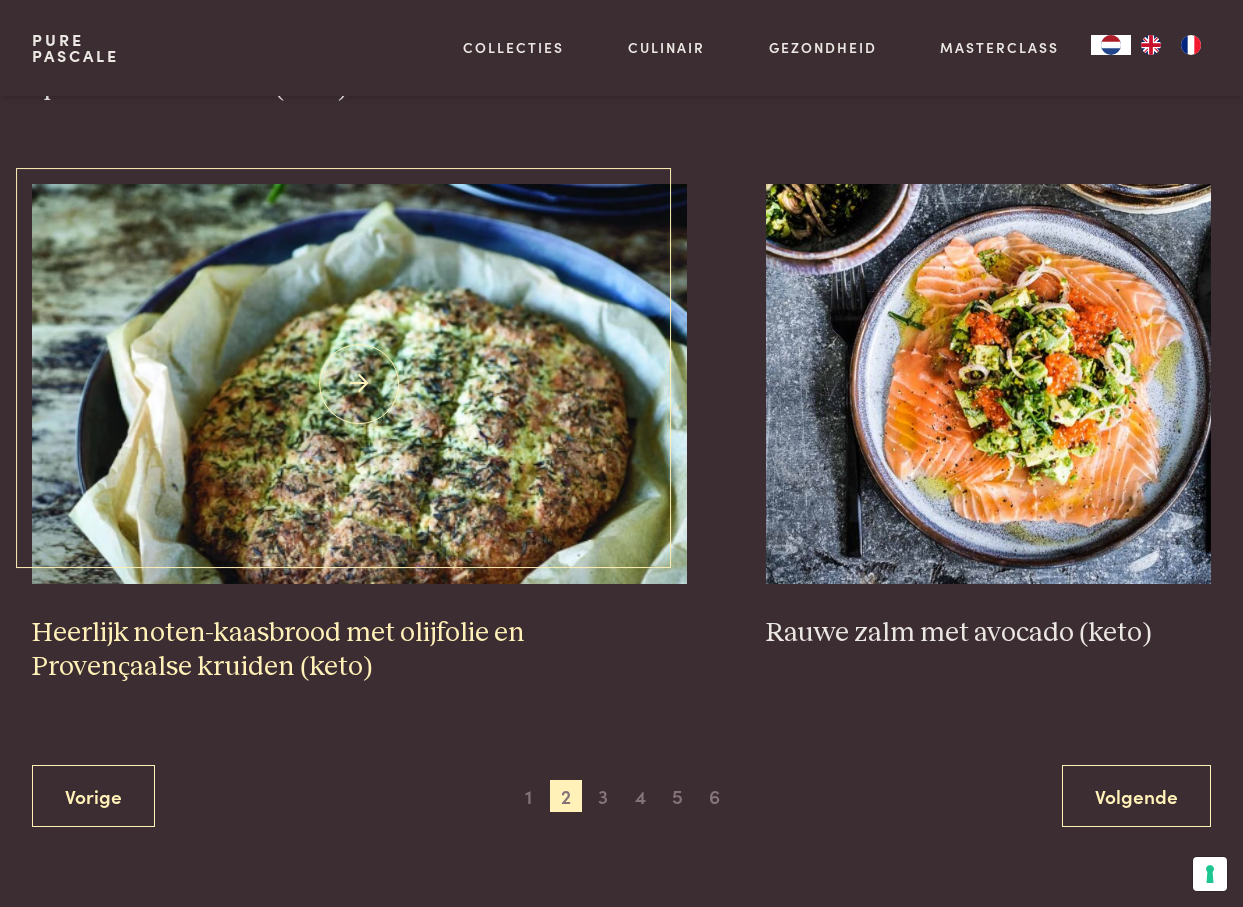 click on "Heerlijk noten-kaasbrood met olijfolie en Provençaalse kruiden (keto)" at bounding box center (359, 650) 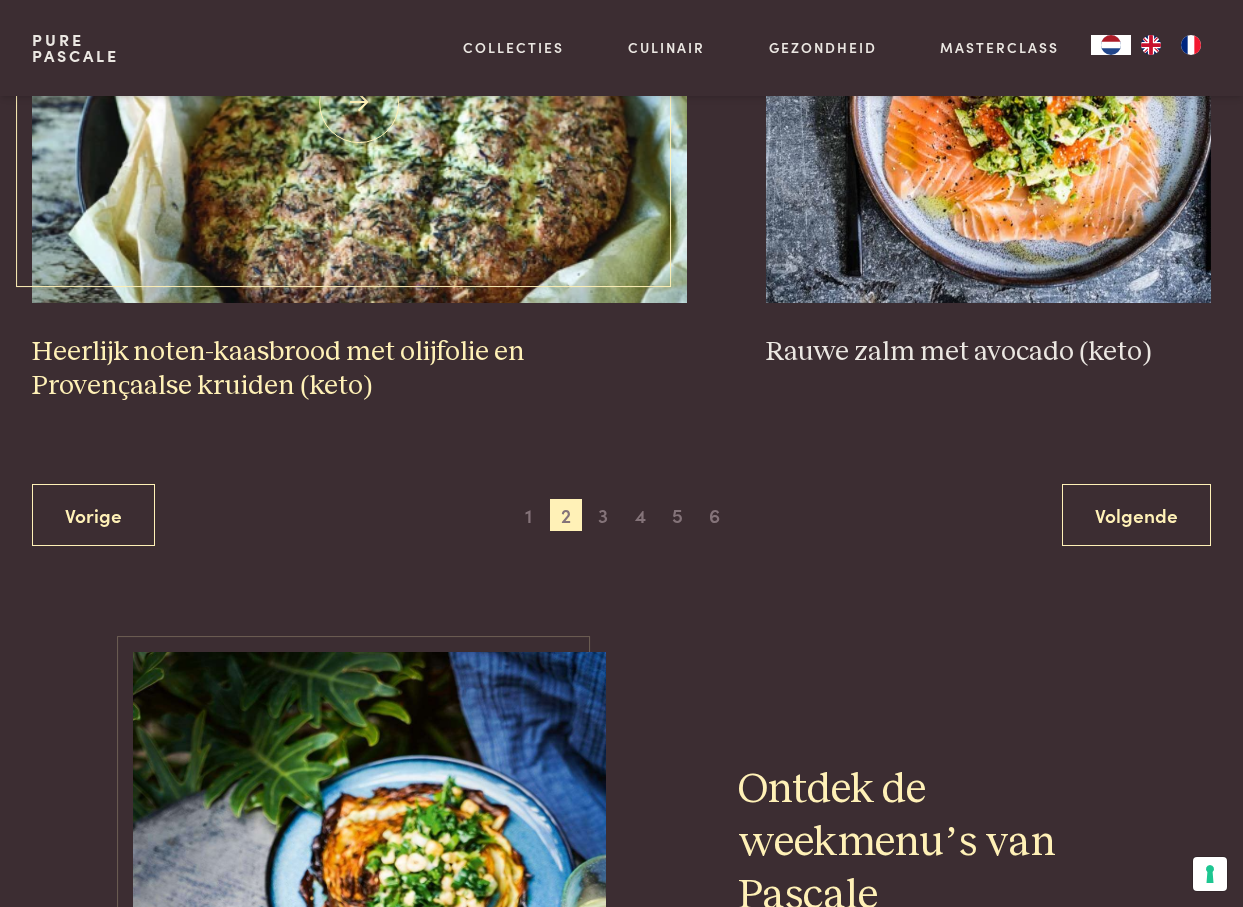 scroll, scrollTop: 3650, scrollLeft: 0, axis: vertical 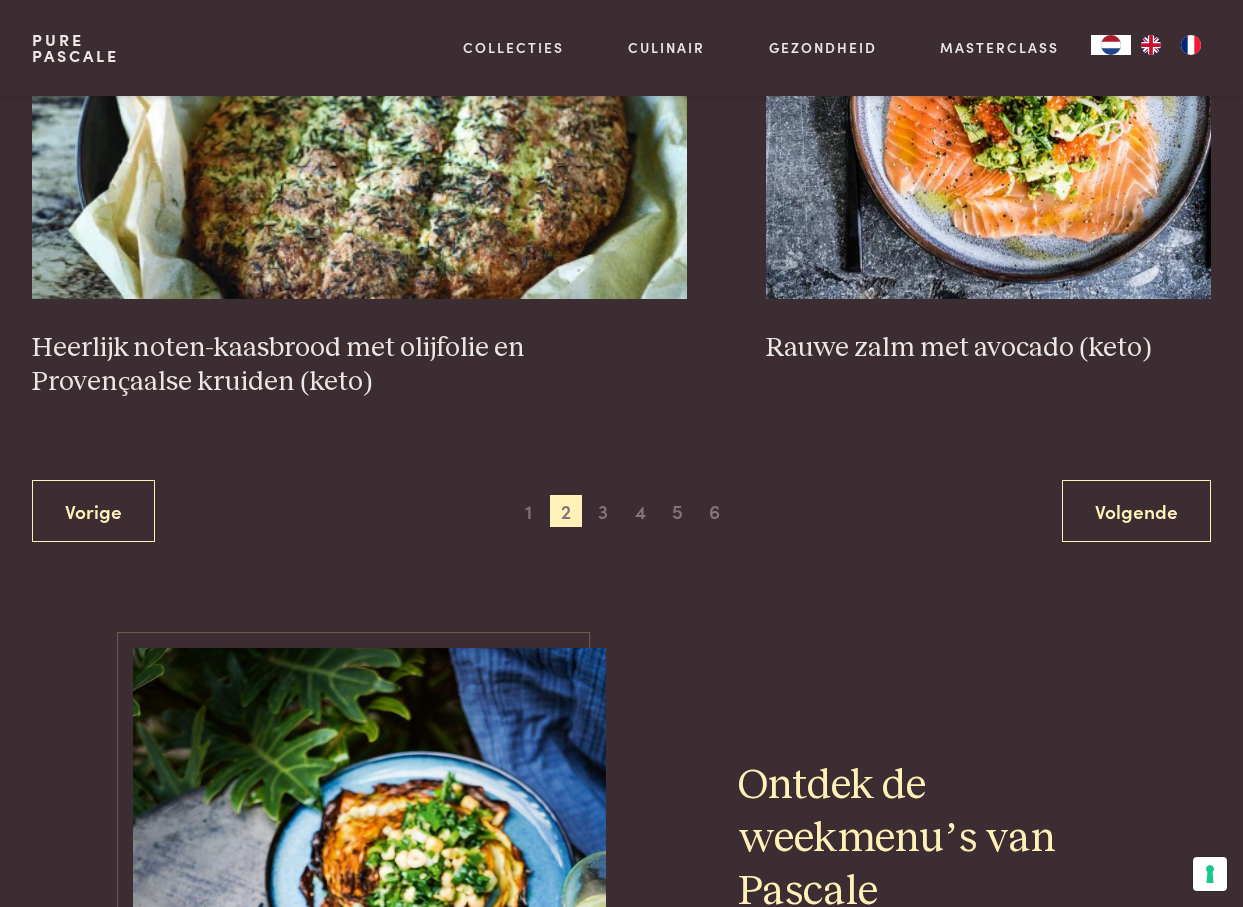 click on "3" at bounding box center (603, 511) 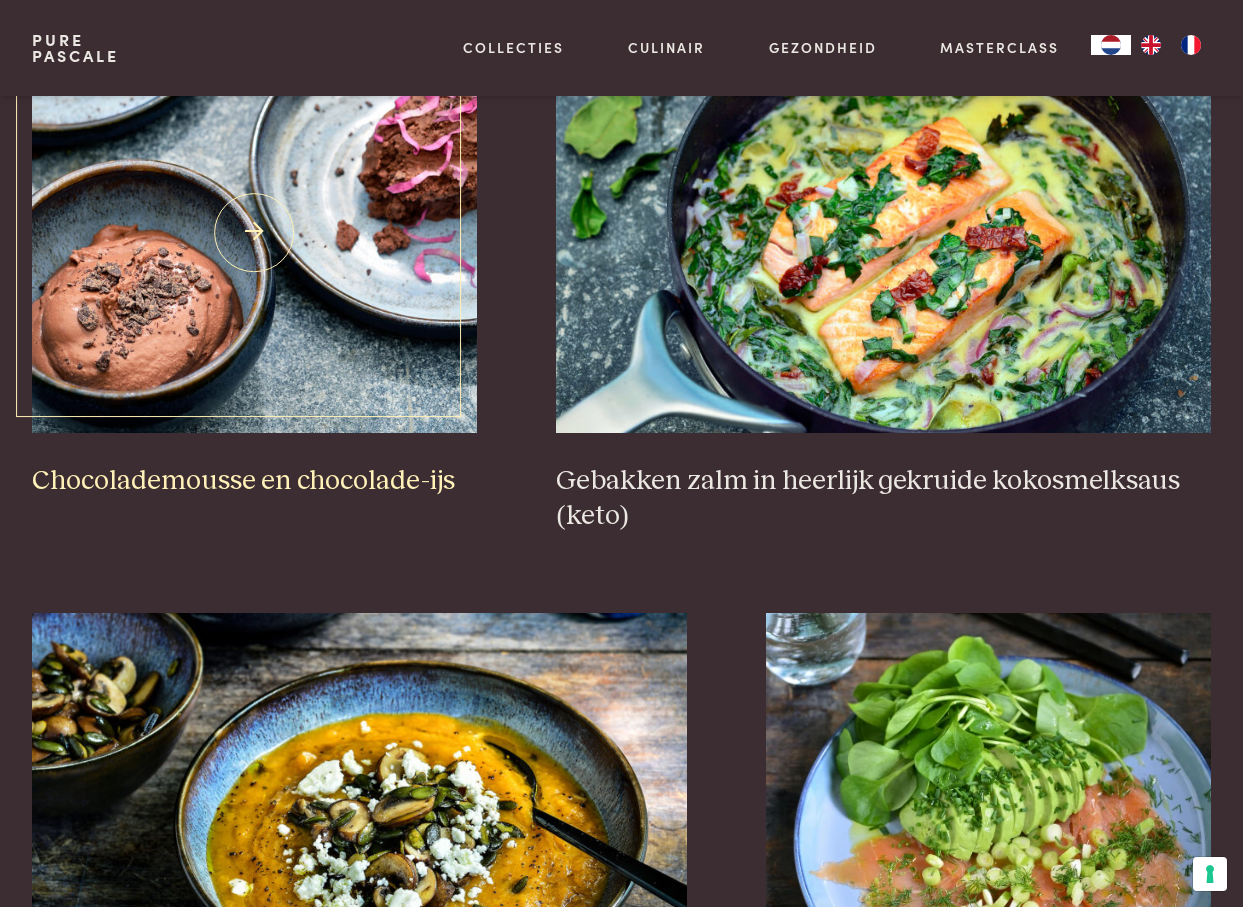 scroll, scrollTop: 1269, scrollLeft: 0, axis: vertical 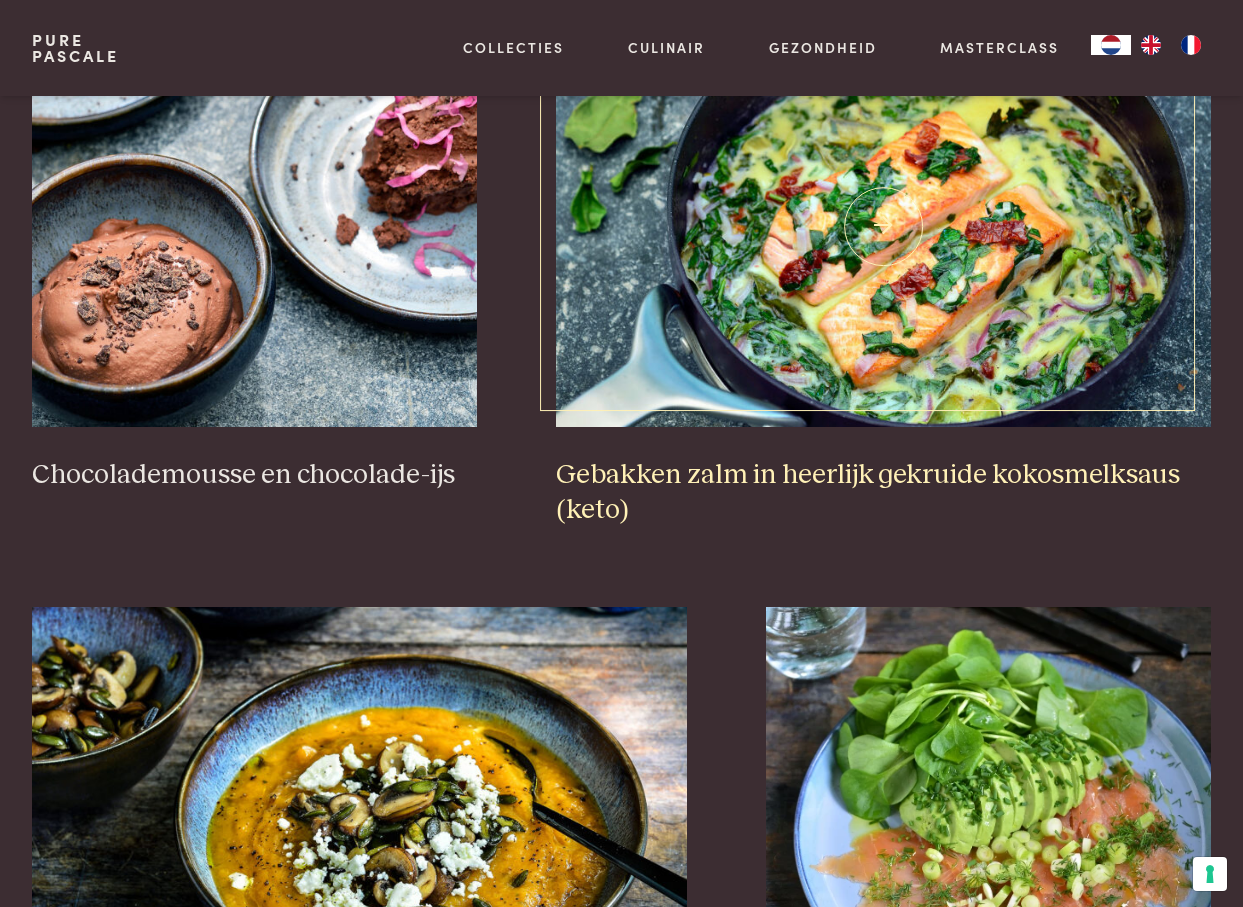 click on "Gebakken zalm in heerlijk gekruide kokosmelksaus (keto)" at bounding box center (883, 492) 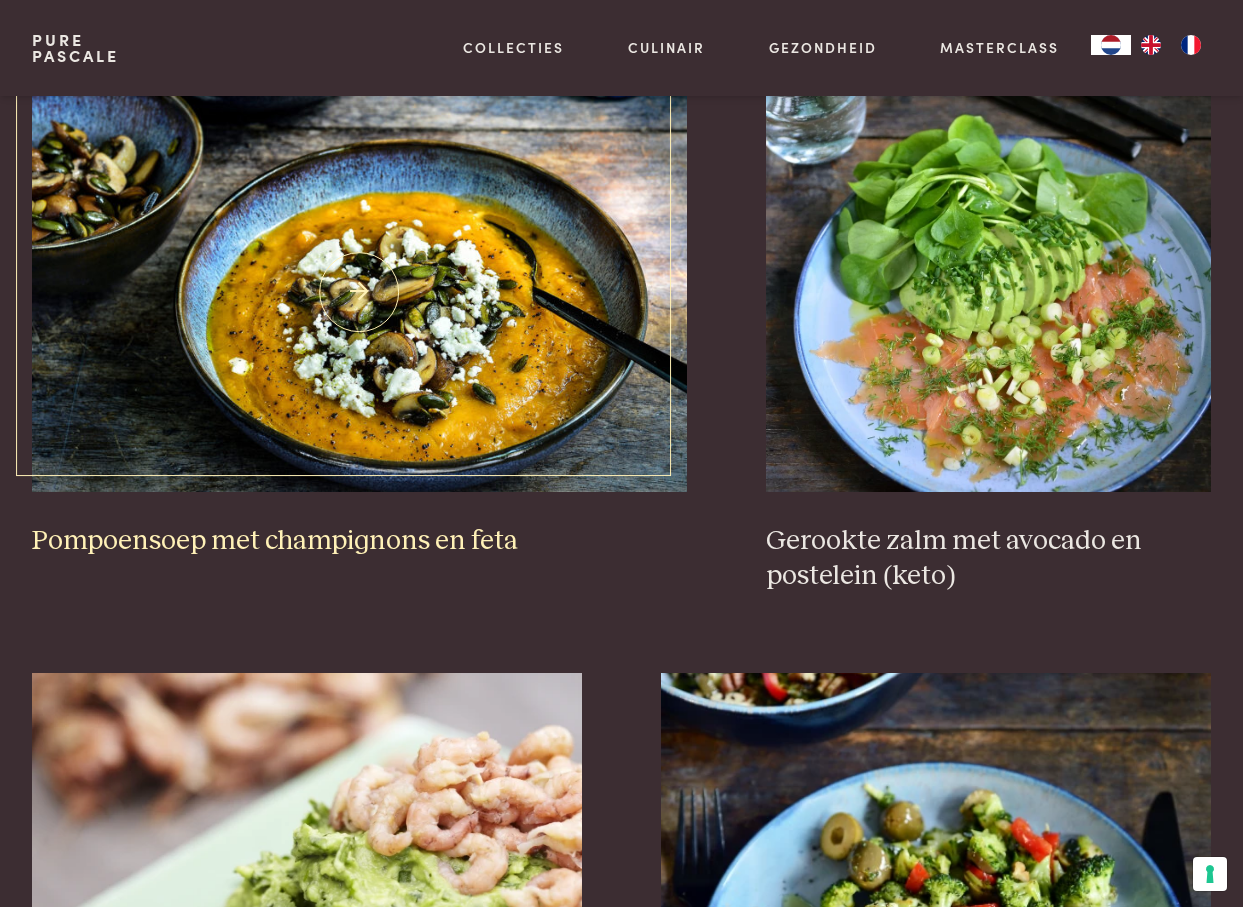 scroll, scrollTop: 1799, scrollLeft: 0, axis: vertical 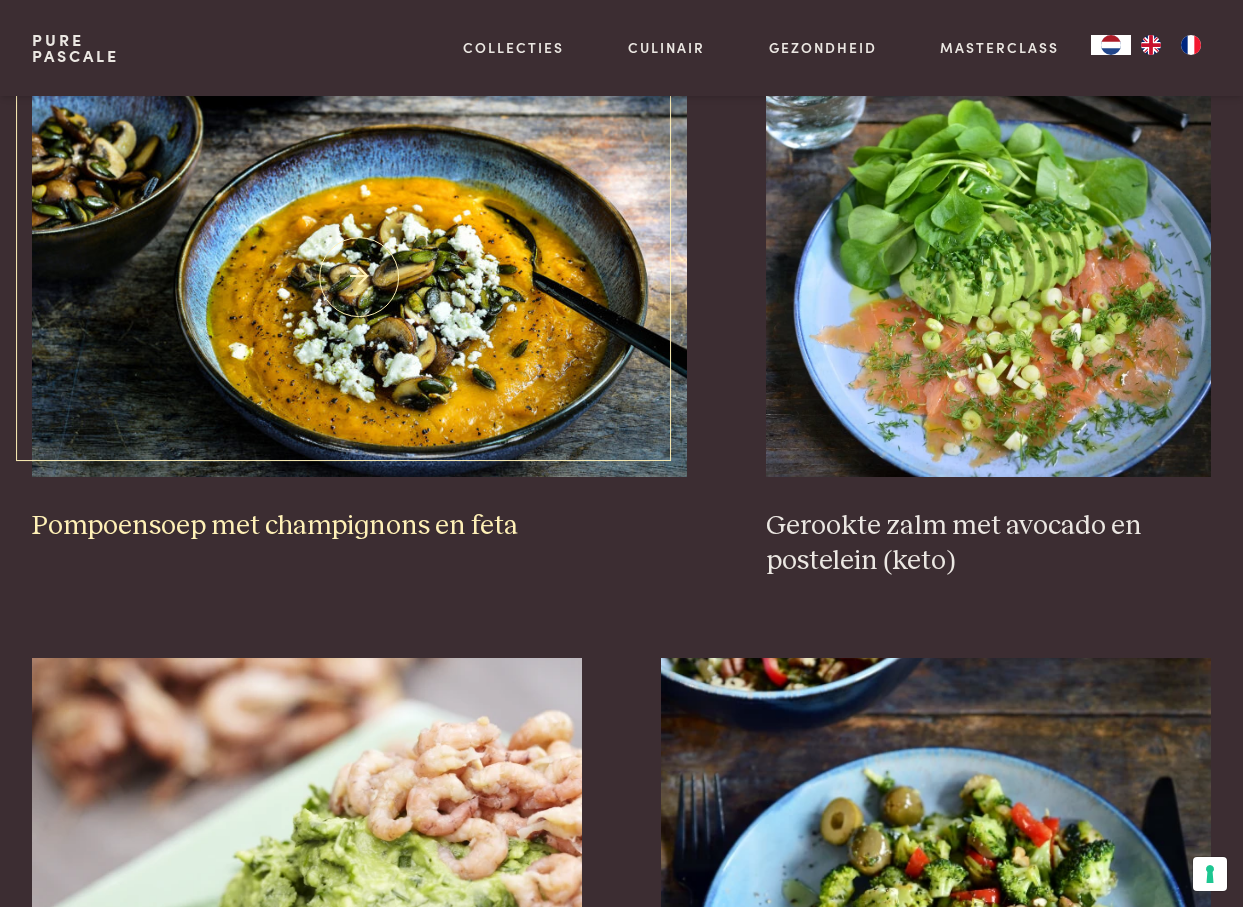 click on "Pompoensoep met champignons en feta" at bounding box center (359, 526) 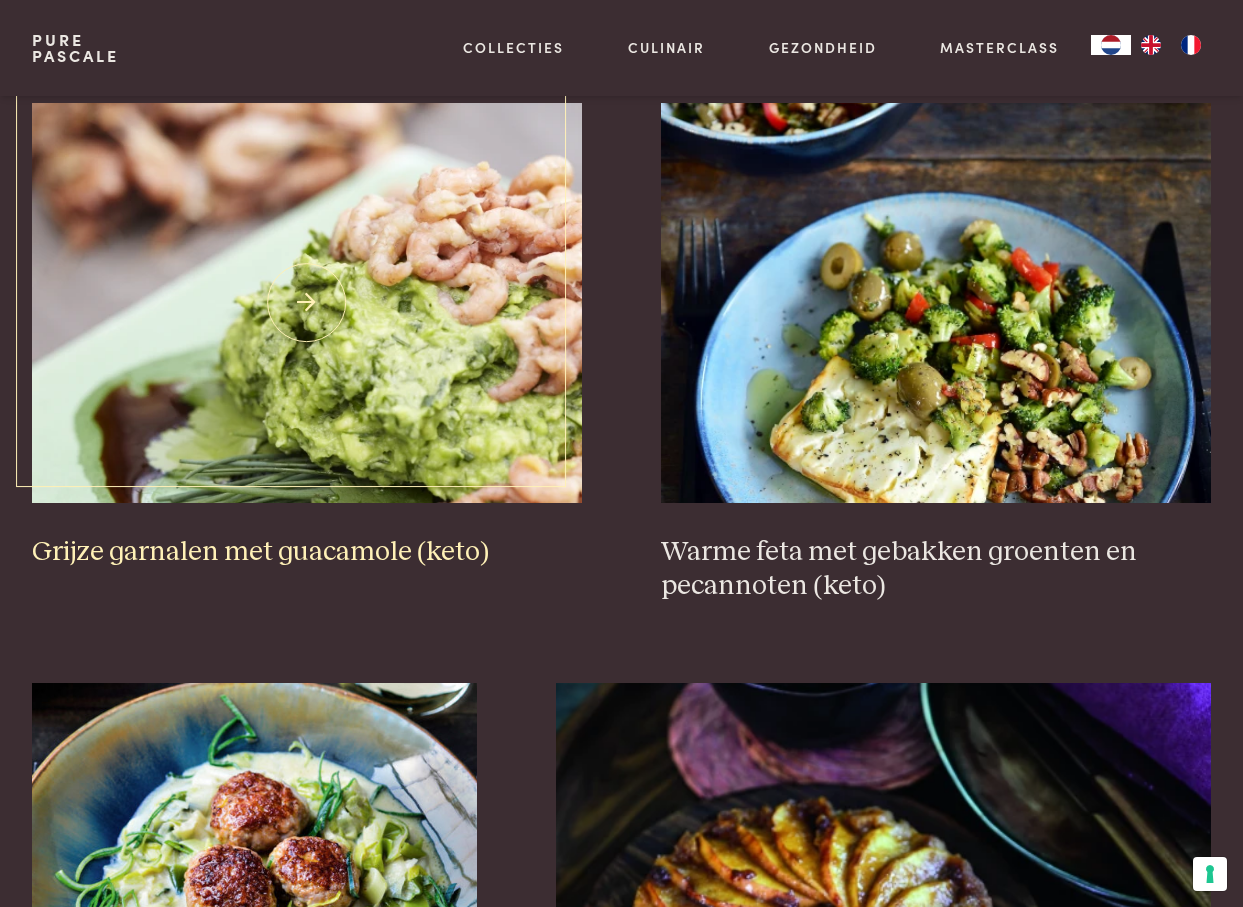 scroll, scrollTop: 2401, scrollLeft: 0, axis: vertical 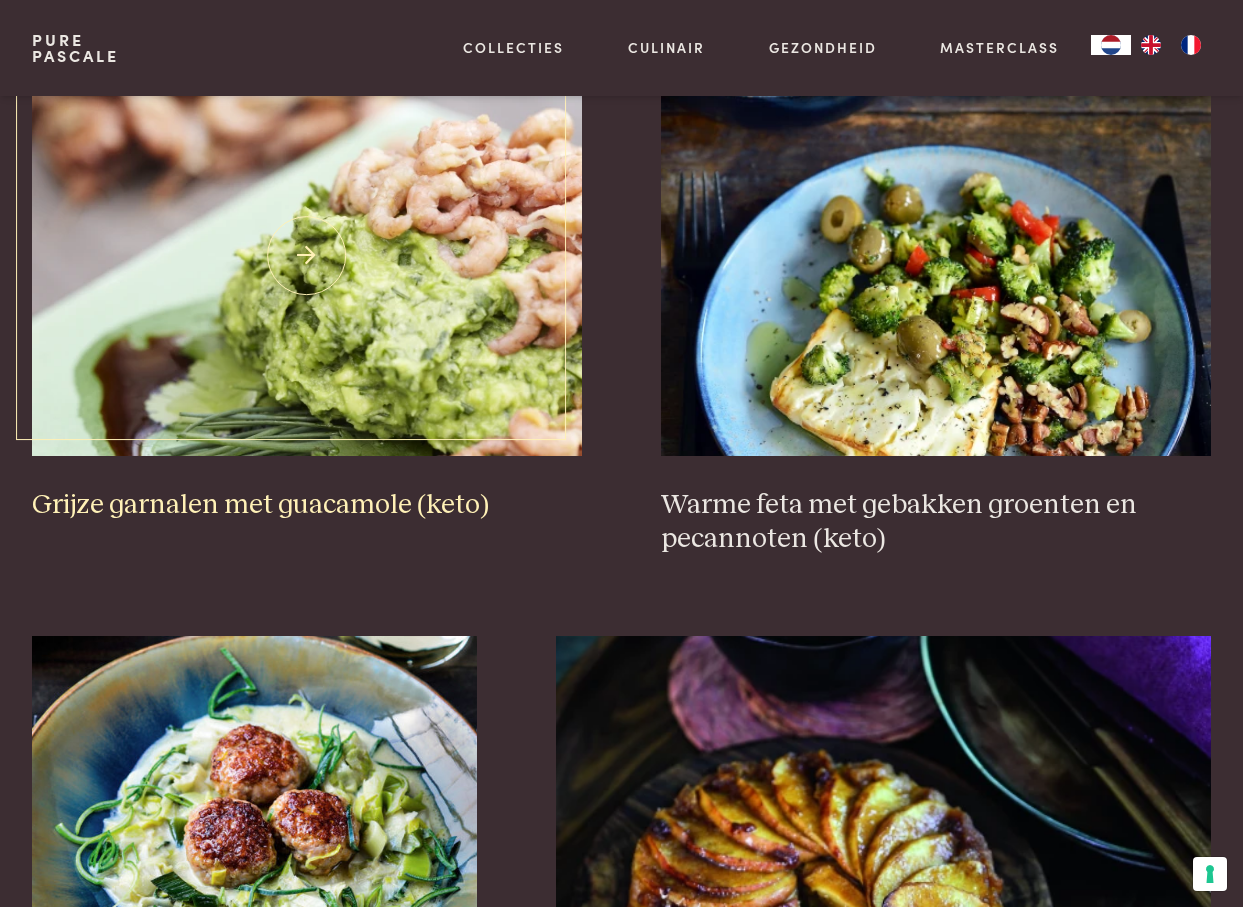 click on "Grijze garnalen met guacamole (keto)" at bounding box center (307, 505) 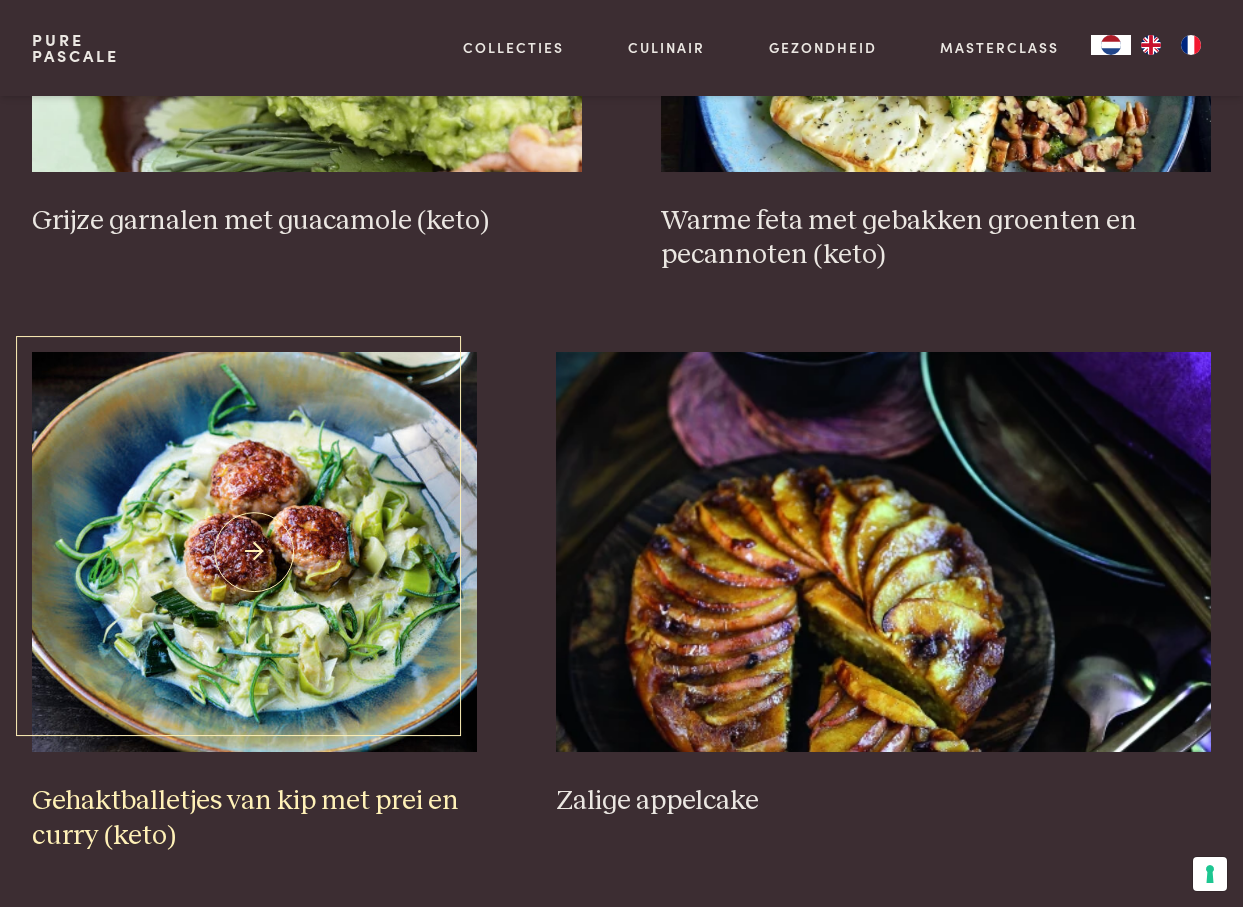 scroll, scrollTop: 2687, scrollLeft: 0, axis: vertical 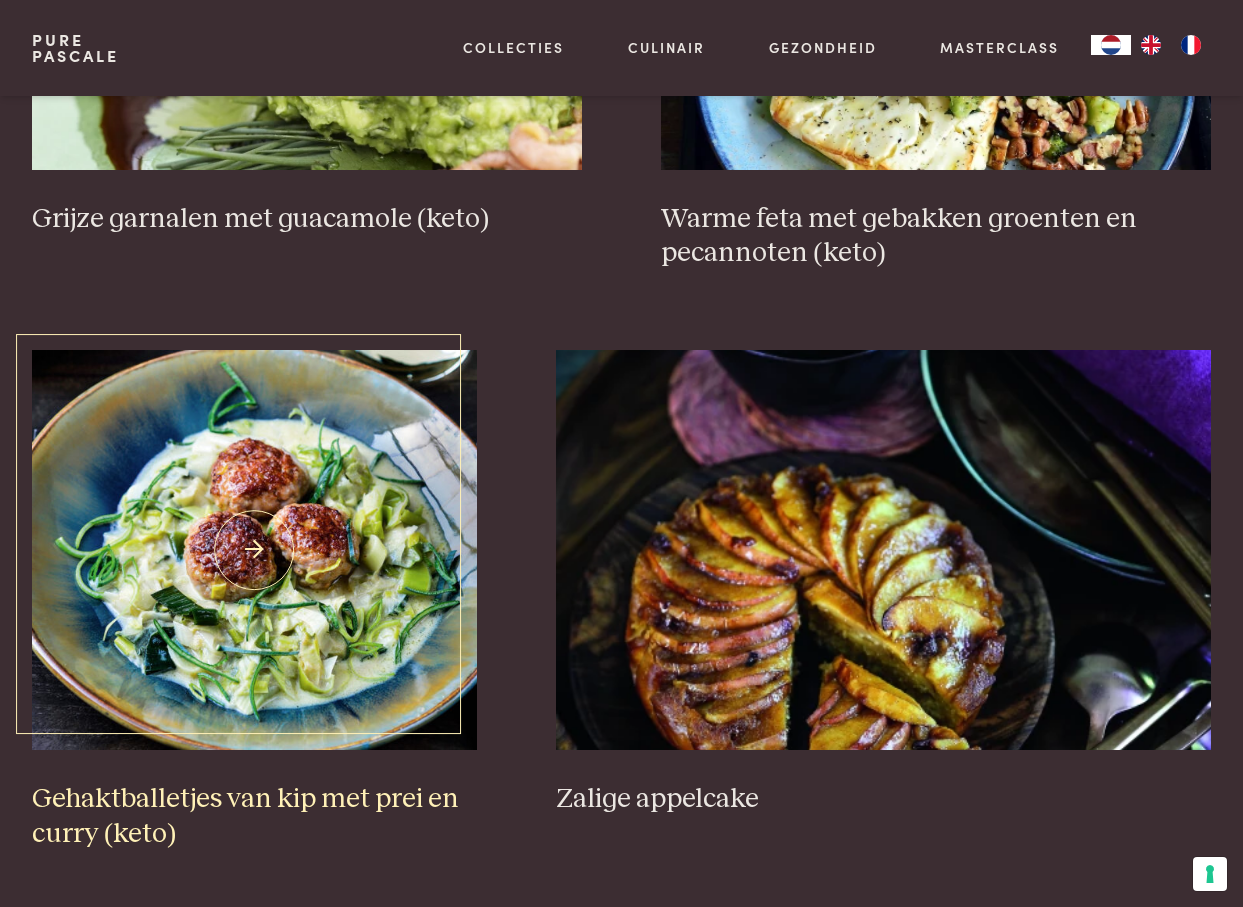click on "Gehaktballetjes van kip met prei en curry (keto)" at bounding box center [254, 816] 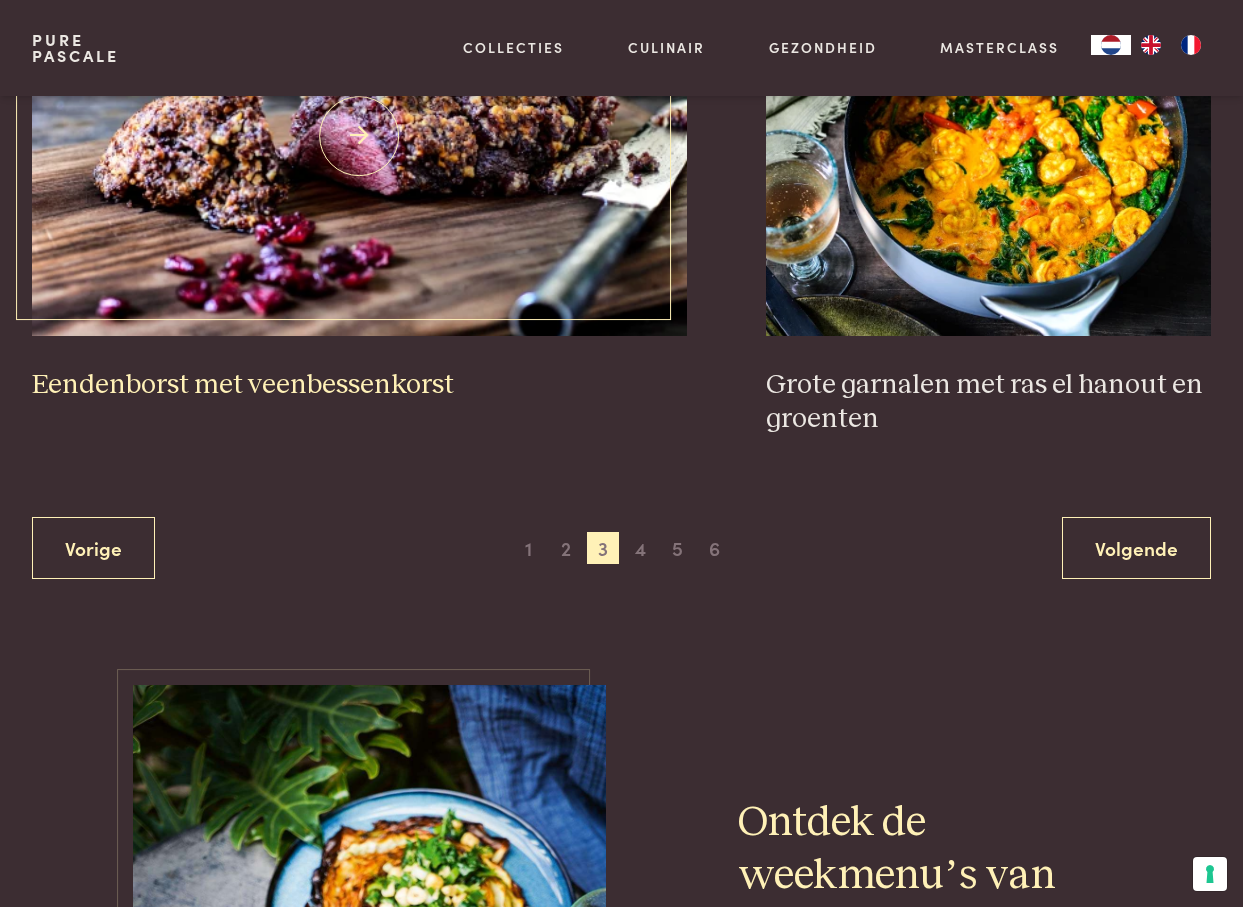 scroll, scrollTop: 3700, scrollLeft: 0, axis: vertical 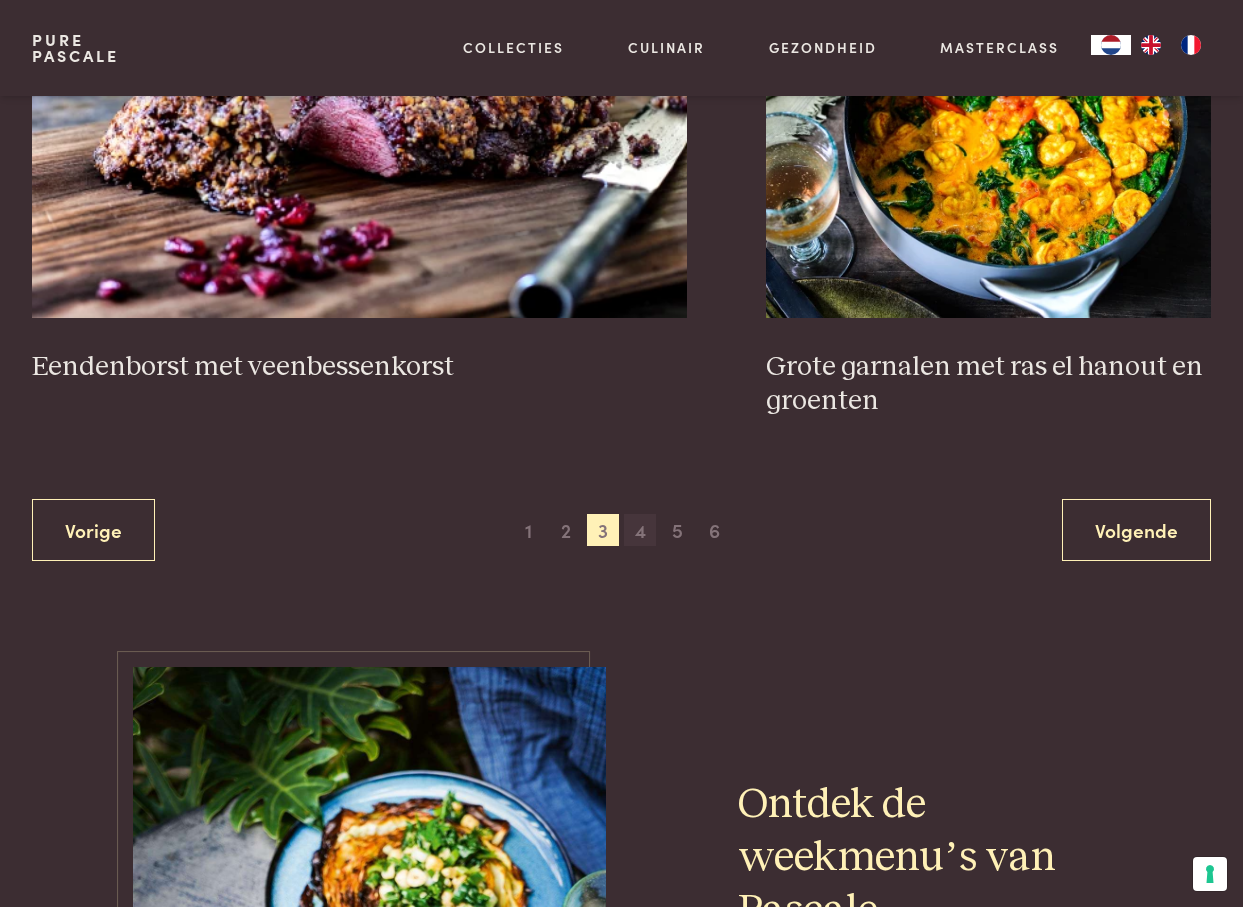 click on "4" at bounding box center (640, 530) 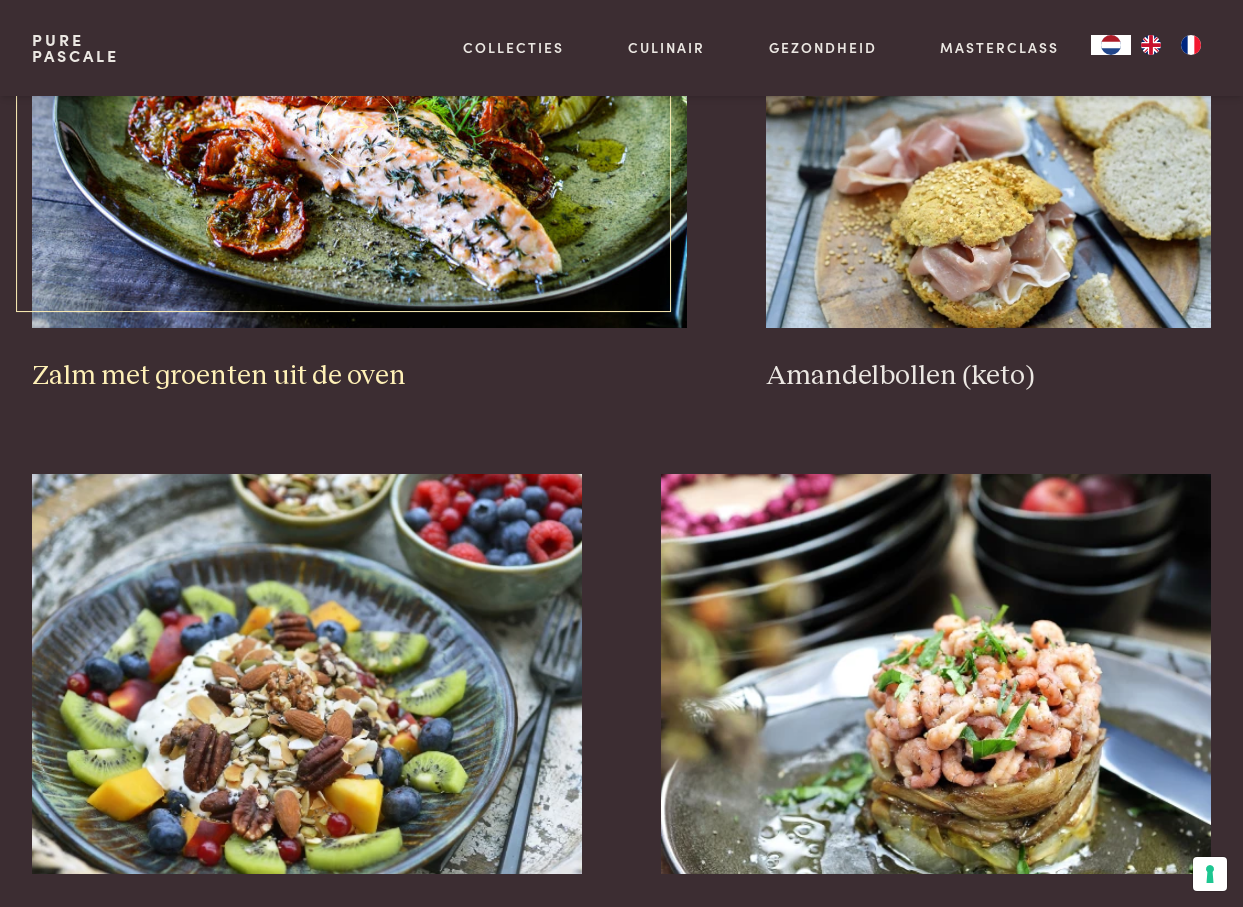 scroll, scrollTop: 1916, scrollLeft: 0, axis: vertical 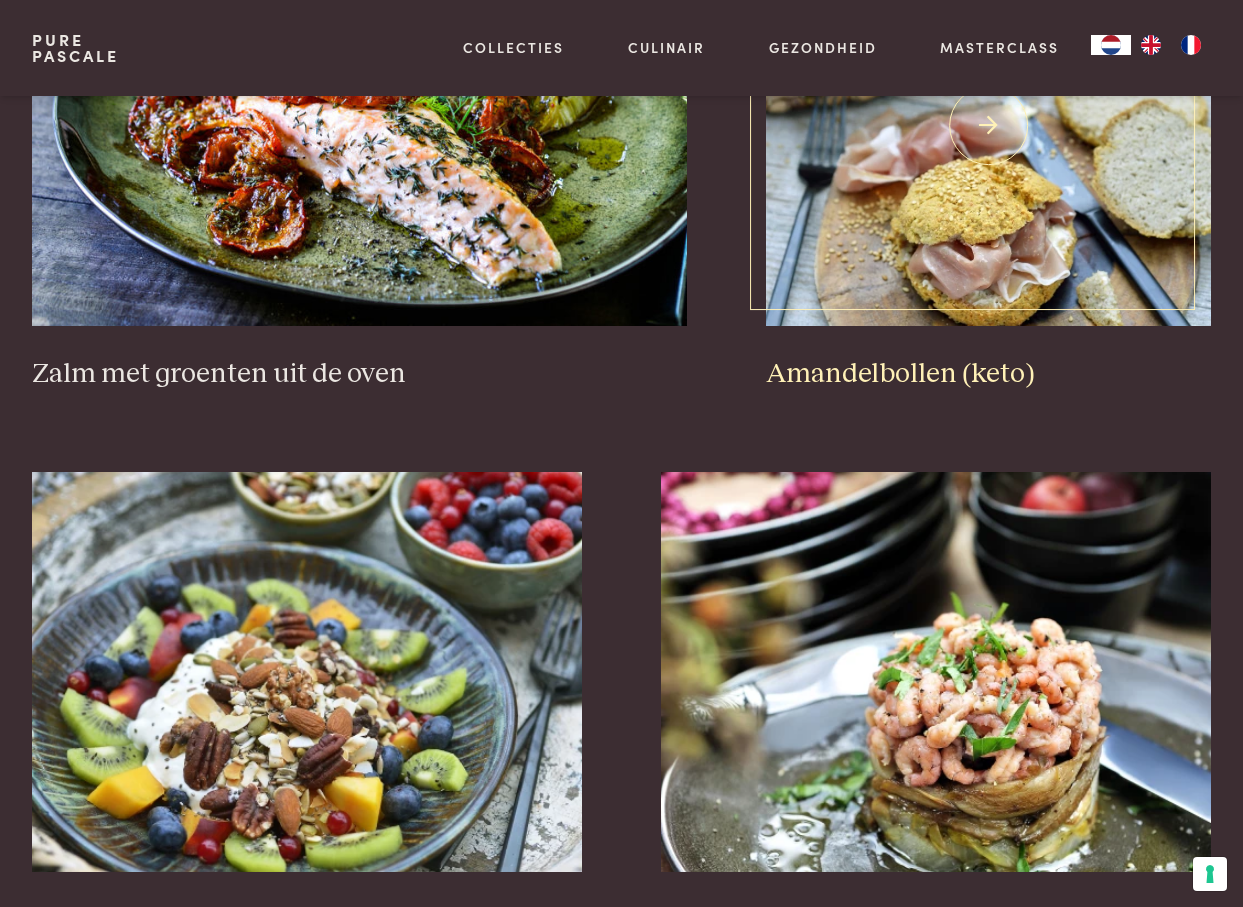 click on "Amandelbollen (keto)" at bounding box center (988, 374) 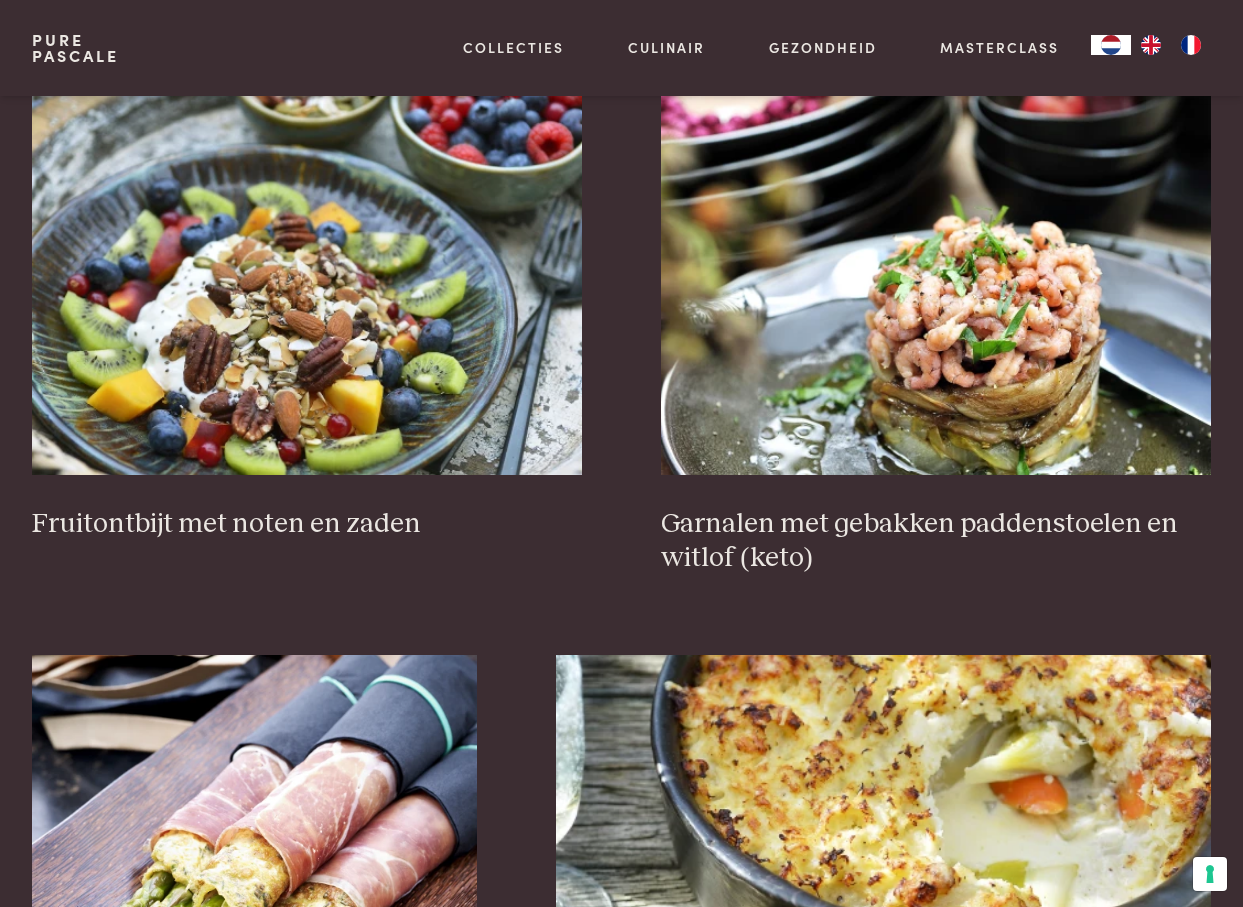 scroll, scrollTop: 2312, scrollLeft: 0, axis: vertical 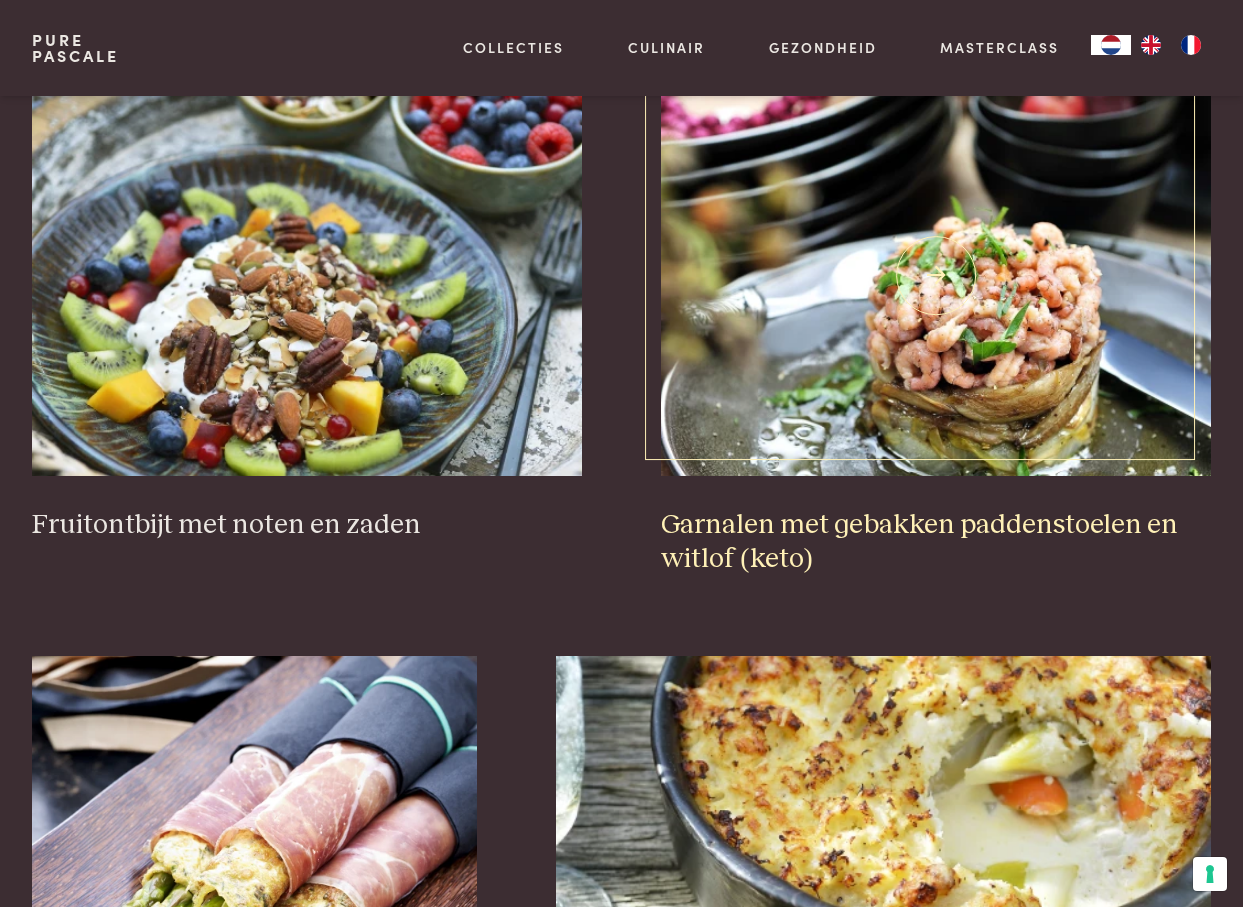 click on "Garnalen met gebakken paddenstoelen en witlof (keto)" at bounding box center (936, 542) 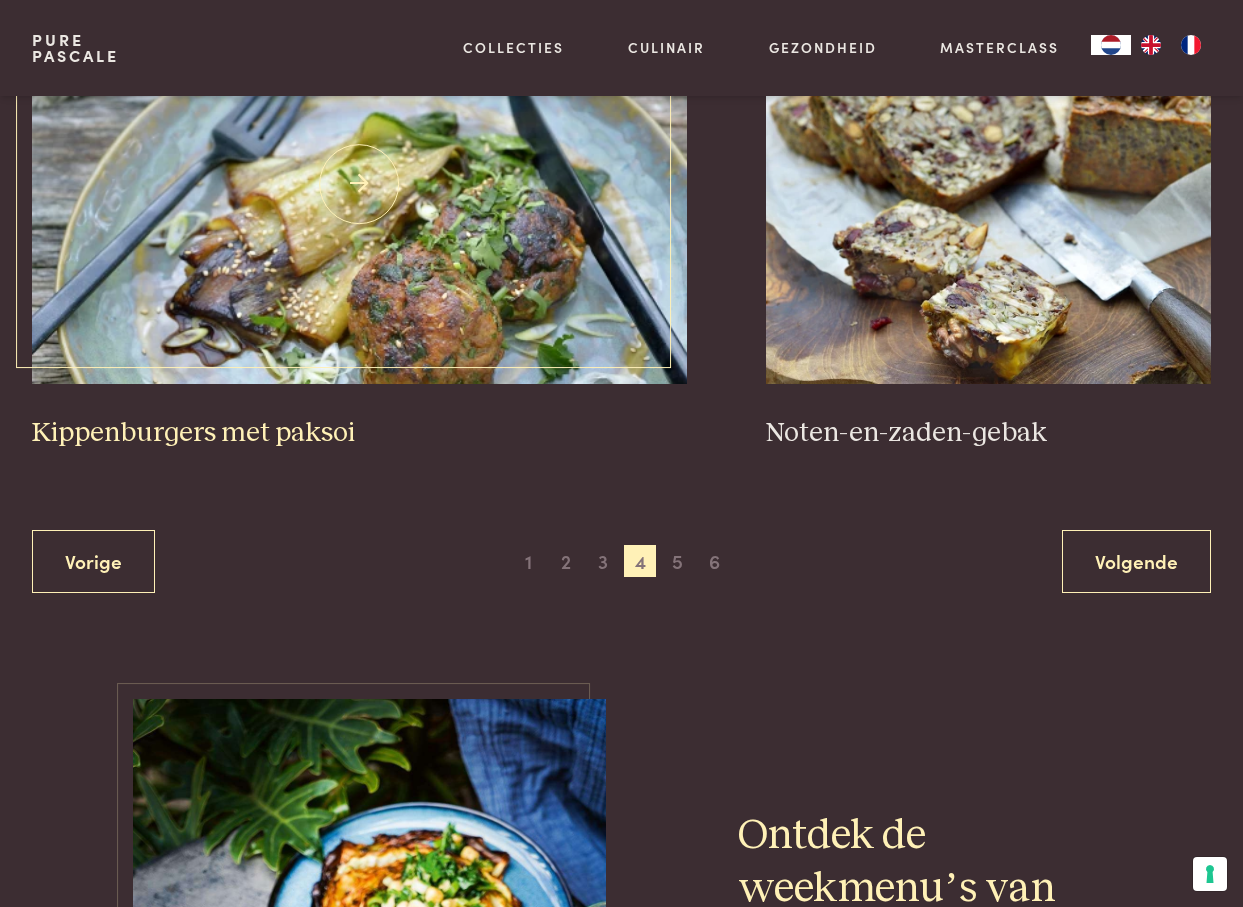 scroll, scrollTop: 3575, scrollLeft: 0, axis: vertical 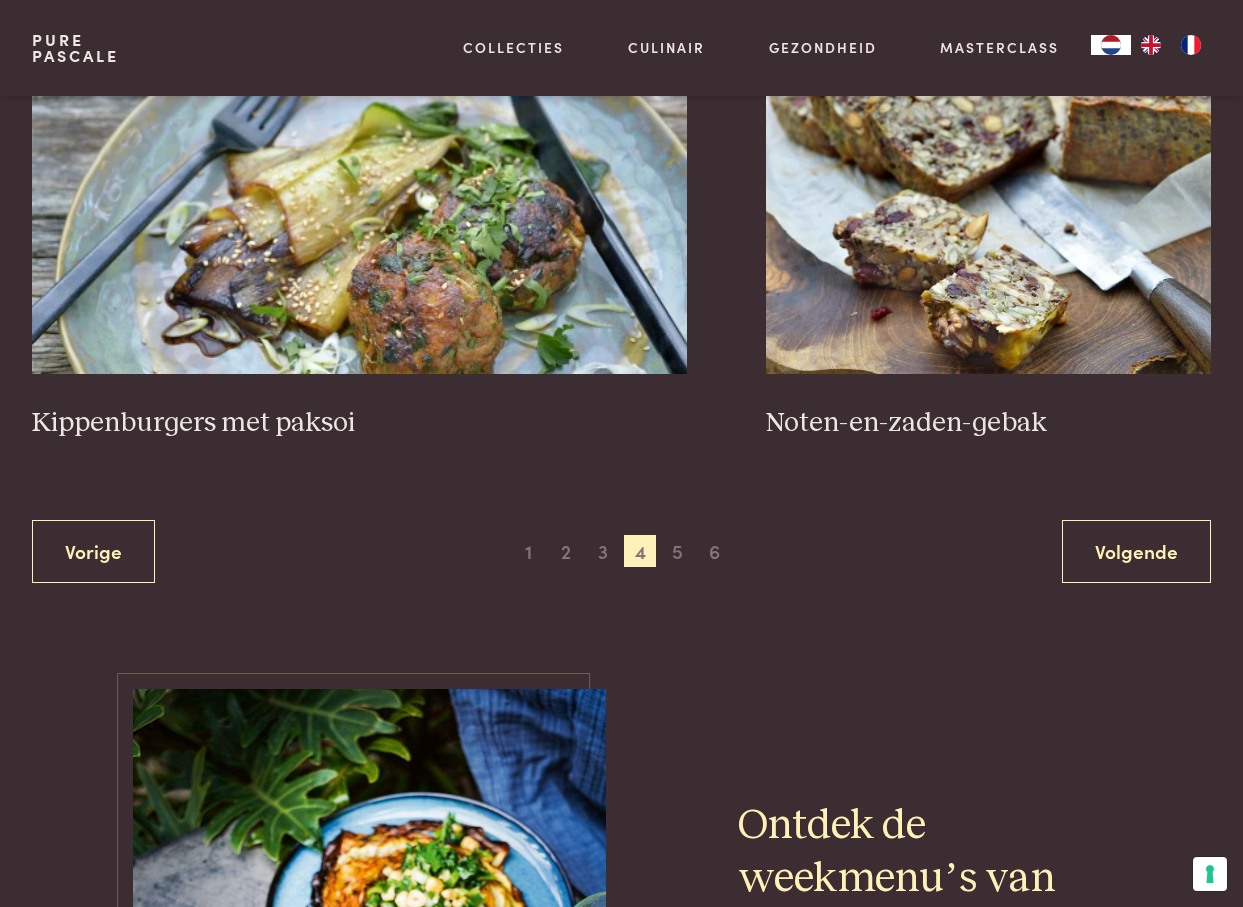drag, startPoint x: 680, startPoint y: 547, endPoint x: 671, endPoint y: 536, distance: 14.21267 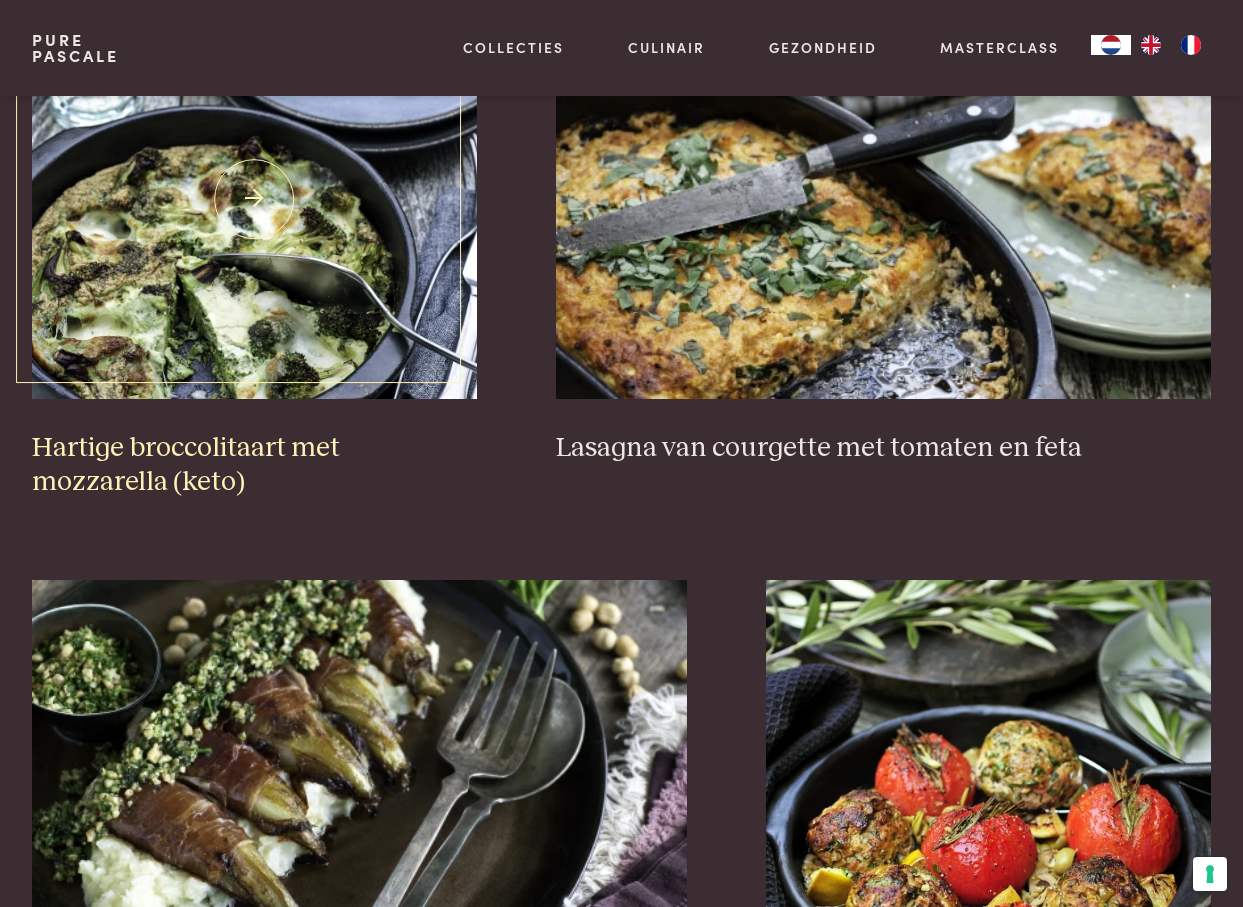 scroll, scrollTop: 1262, scrollLeft: 0, axis: vertical 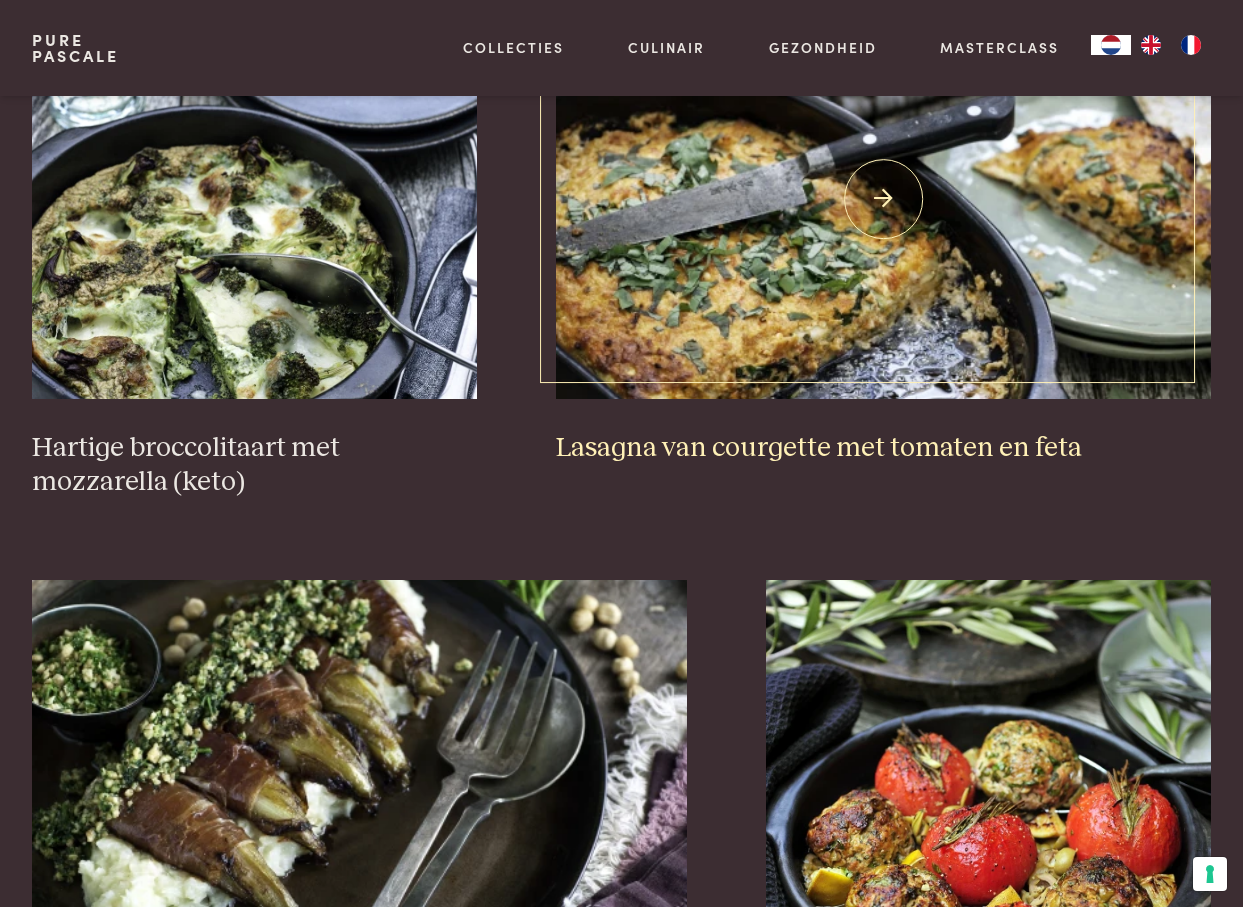 click on "Lasagna van courgette met tomaten en feta" at bounding box center (883, 448) 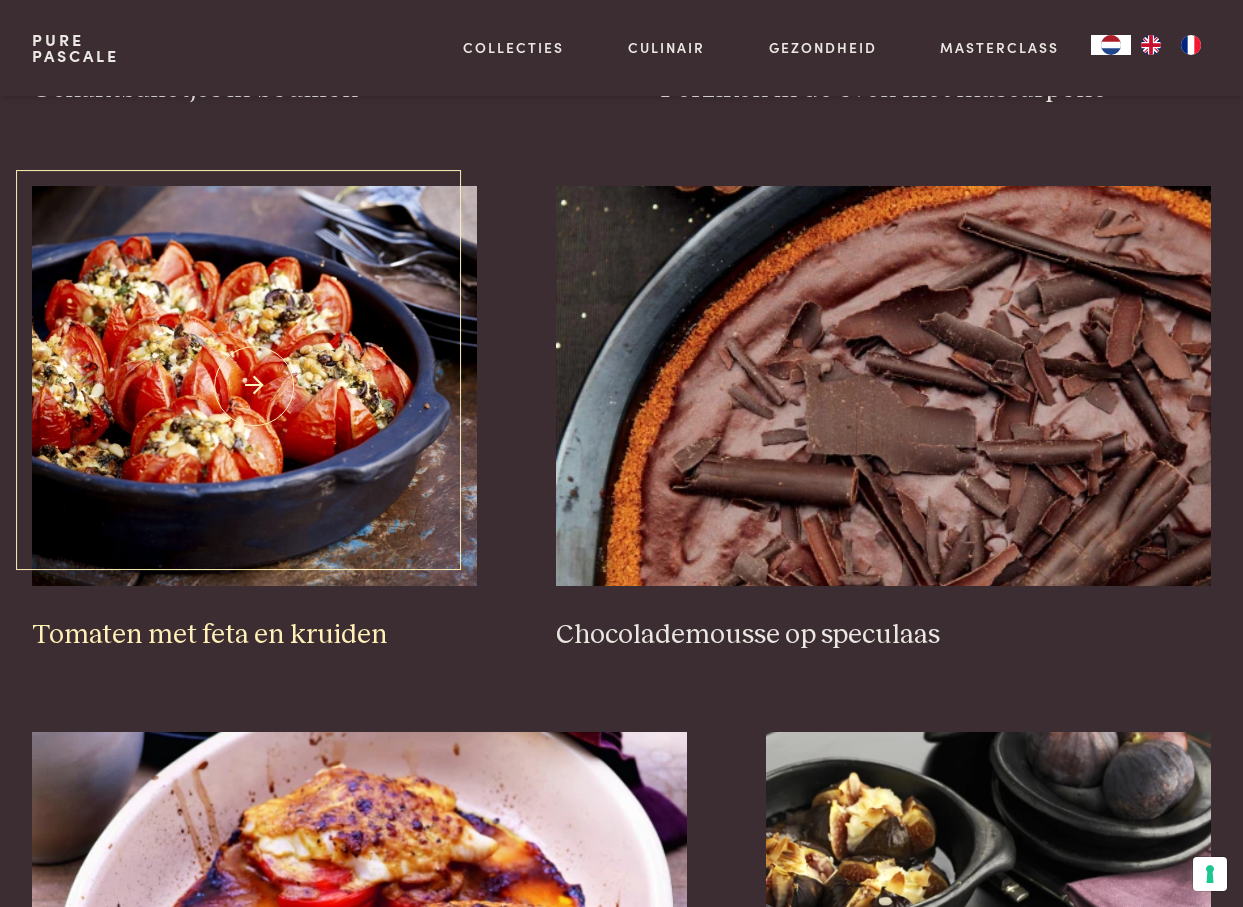 scroll, scrollTop: 2788, scrollLeft: 0, axis: vertical 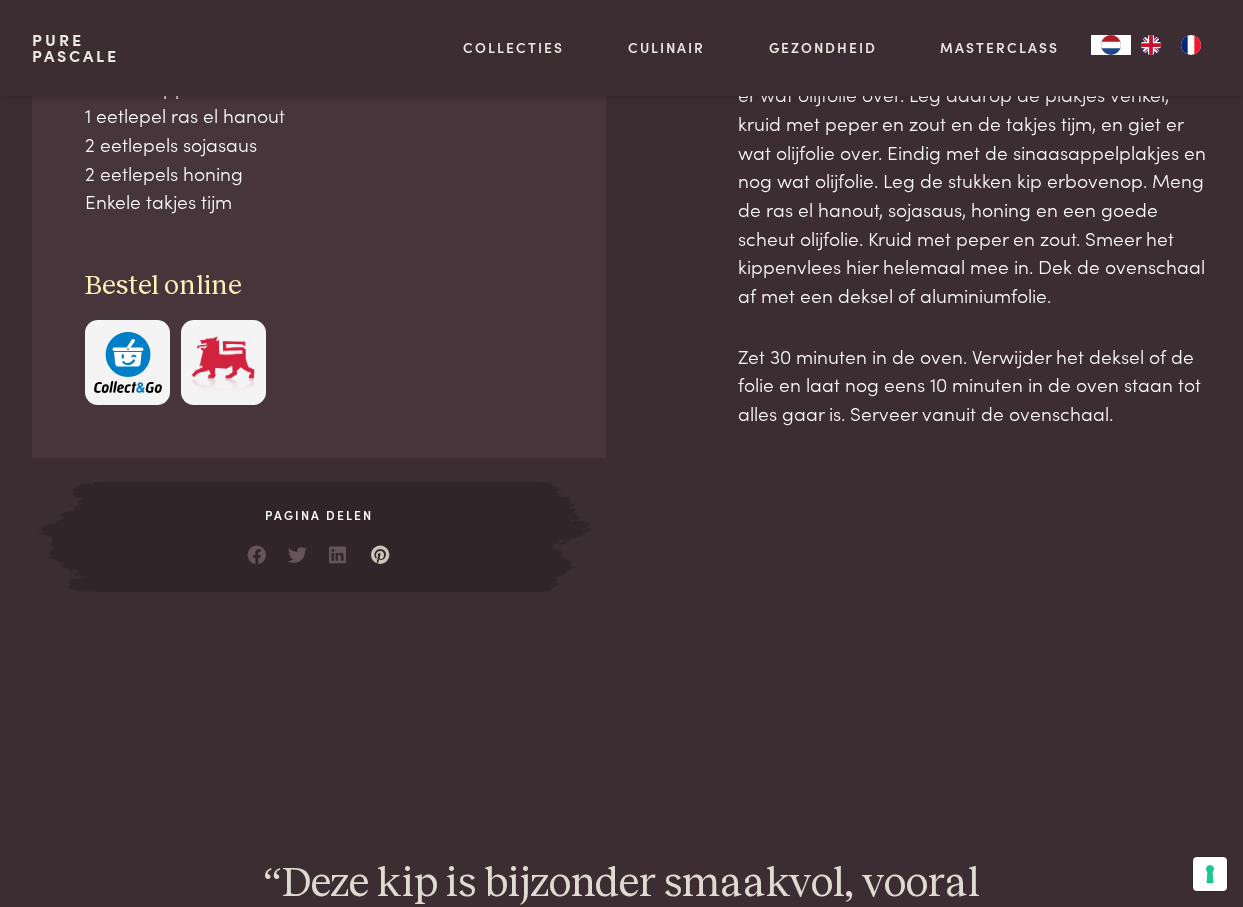 click at bounding box center [381, 550] 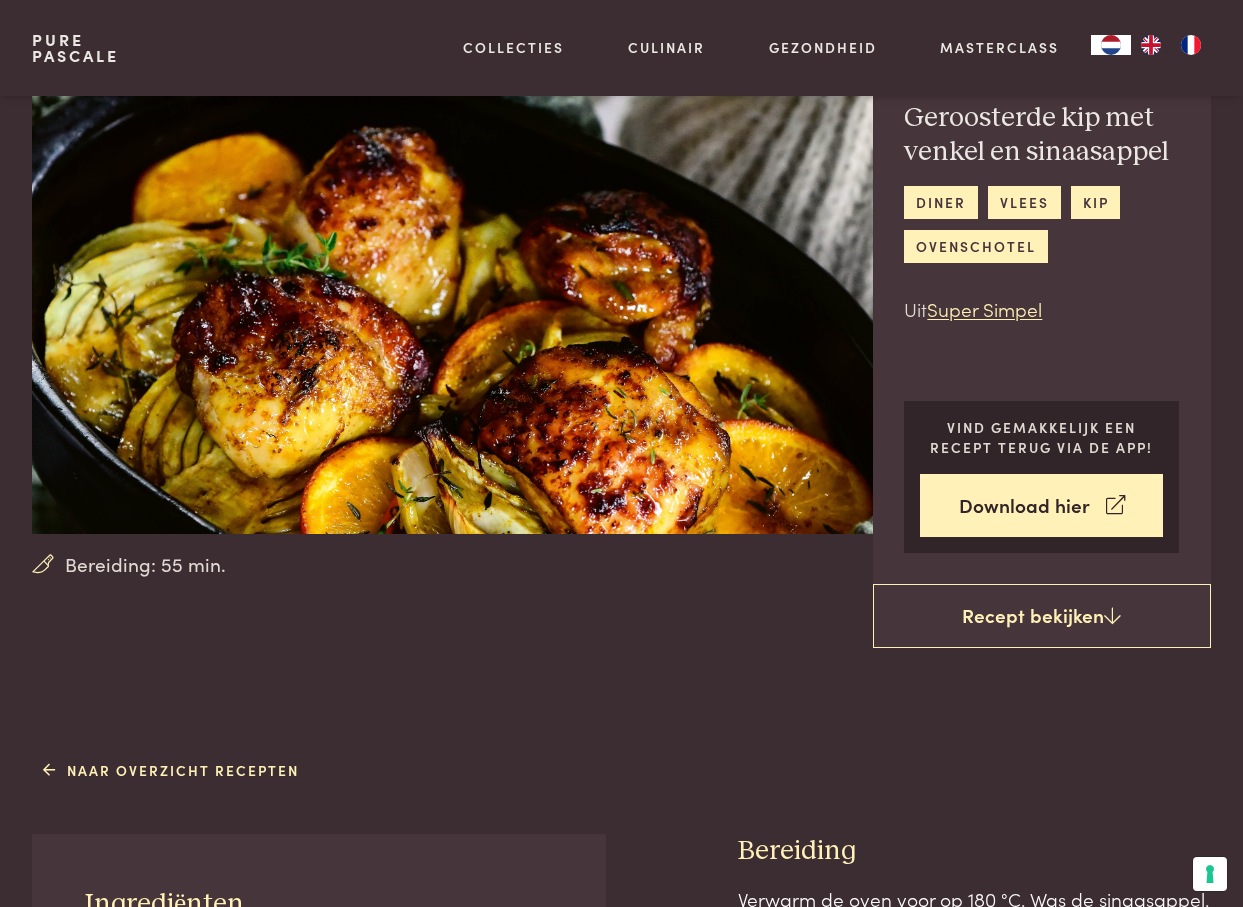 scroll, scrollTop: 74, scrollLeft: 0, axis: vertical 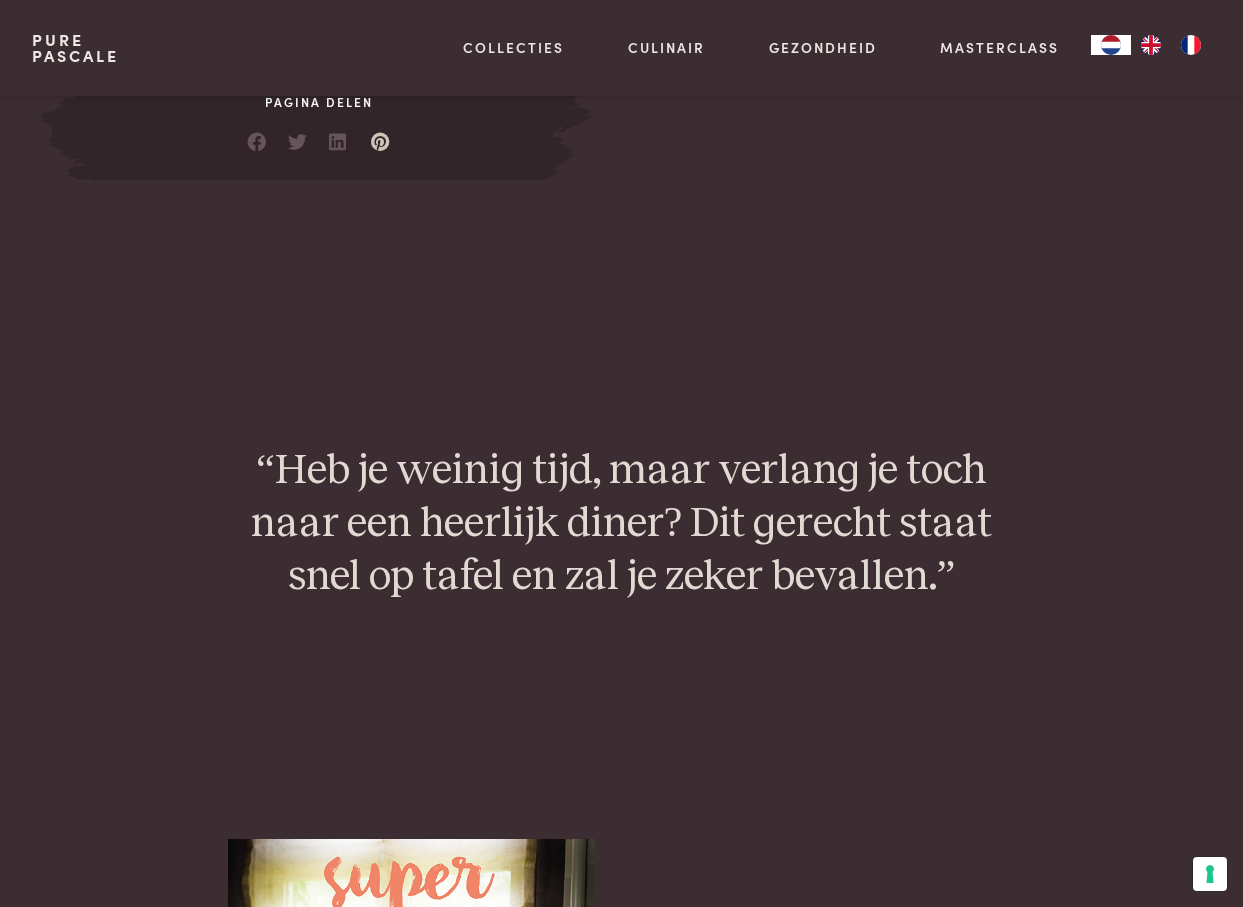 click at bounding box center (381, 137) 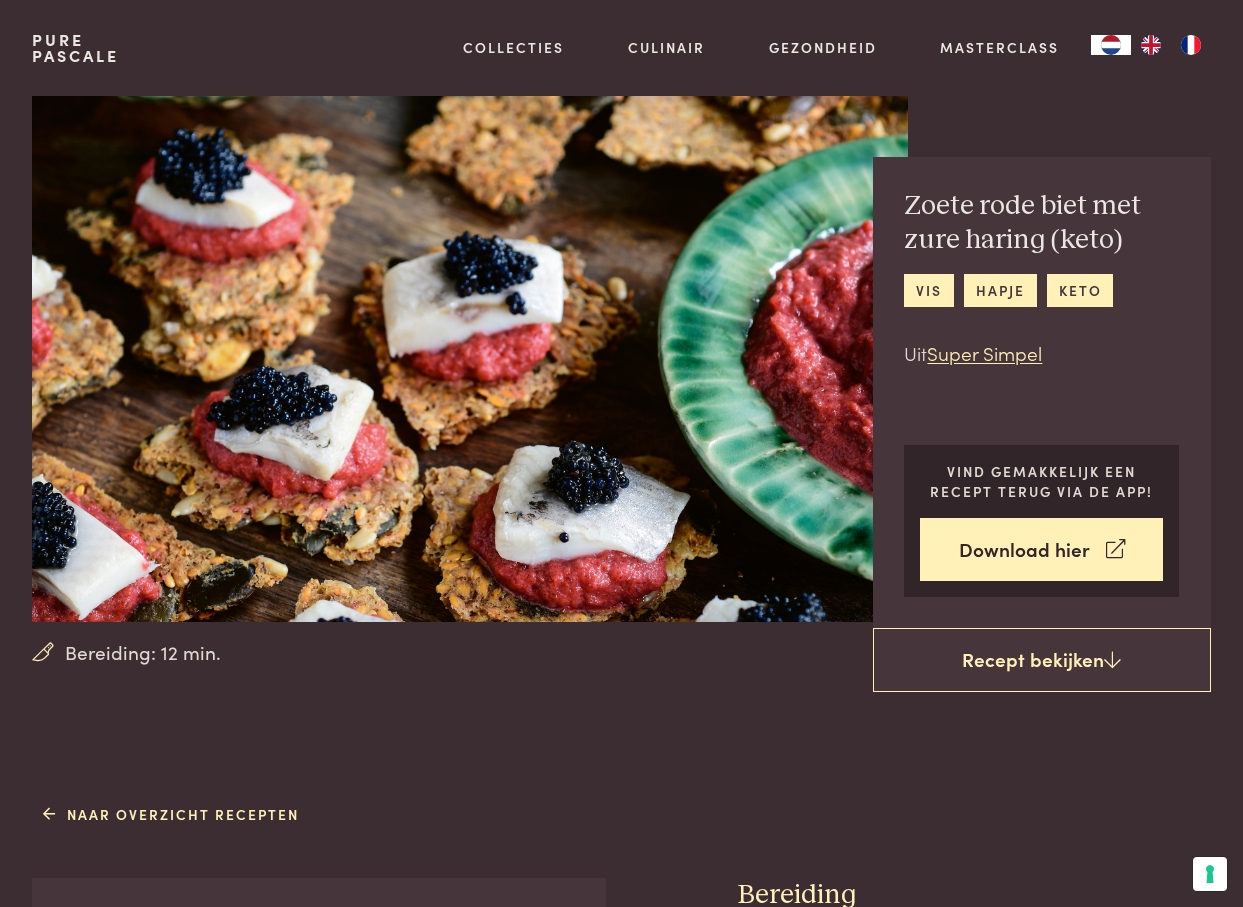 scroll, scrollTop: 0, scrollLeft: 0, axis: both 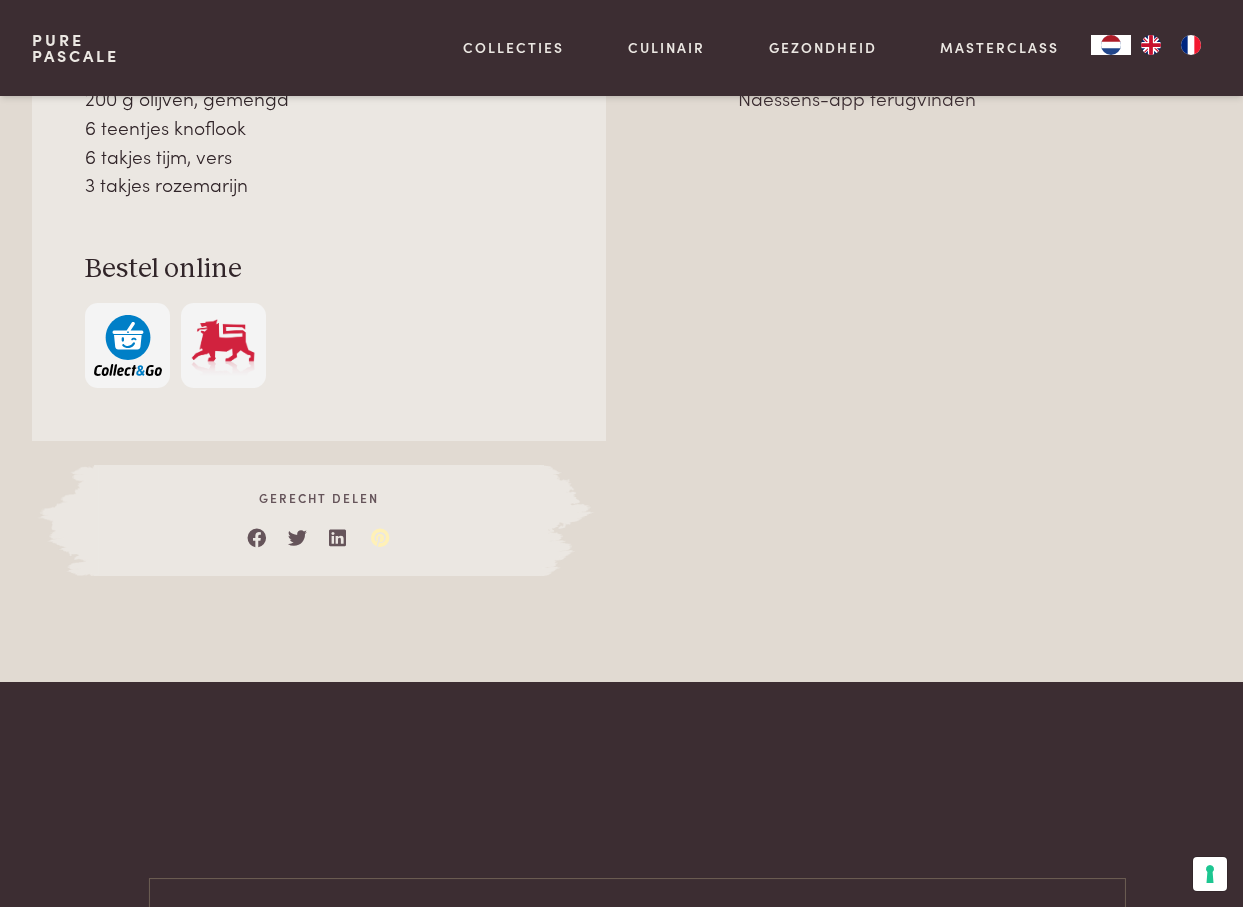 click at bounding box center (381, 533) 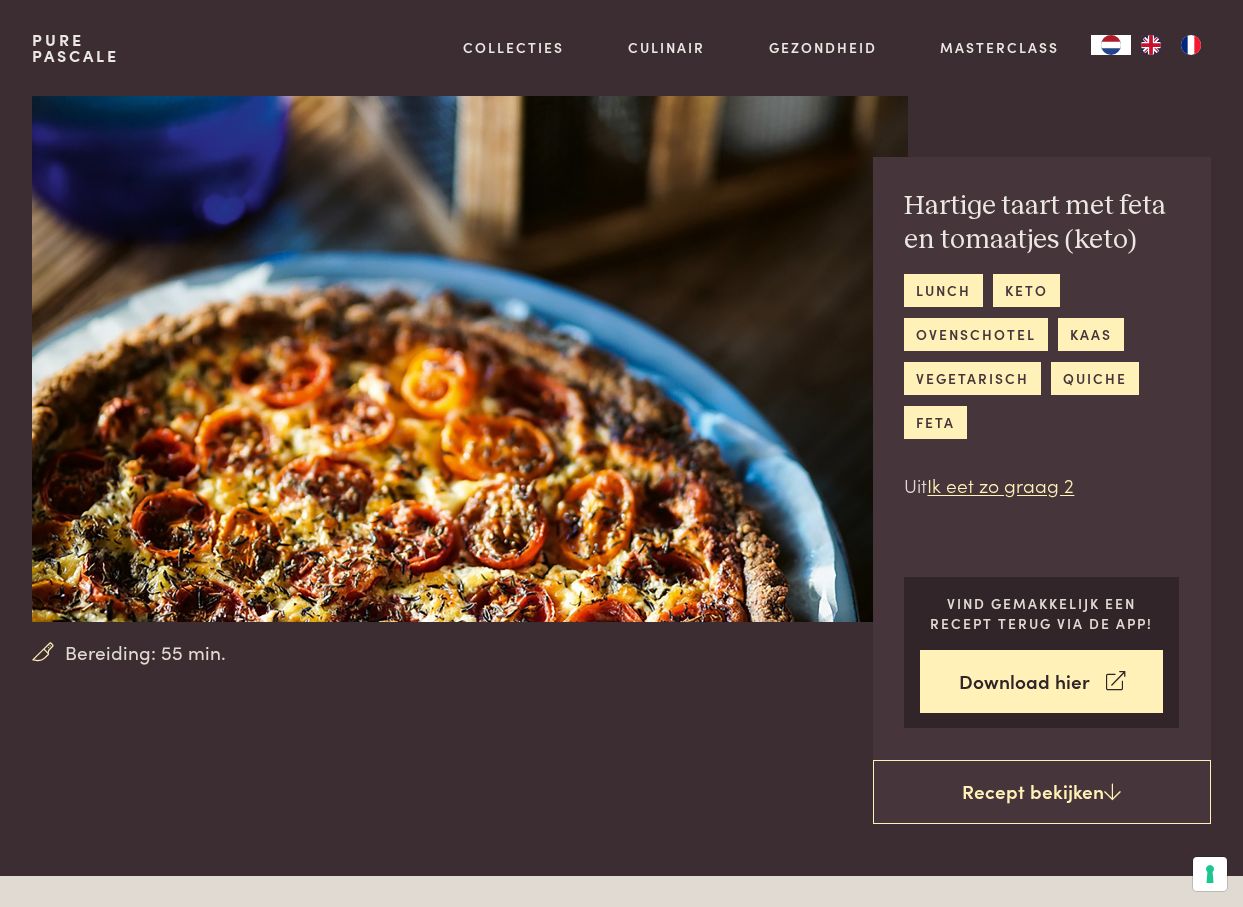 scroll, scrollTop: 0, scrollLeft: 0, axis: both 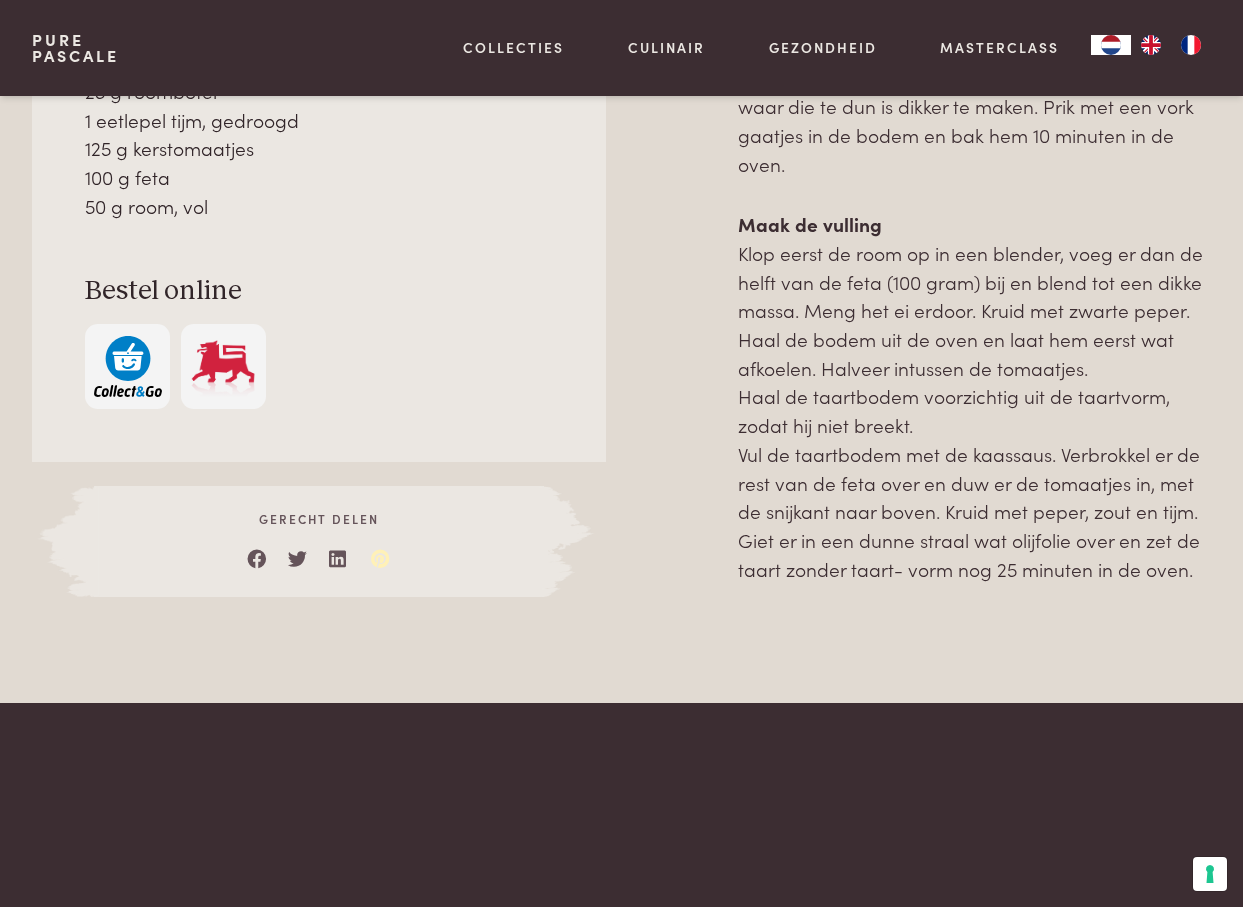 click at bounding box center [381, 554] 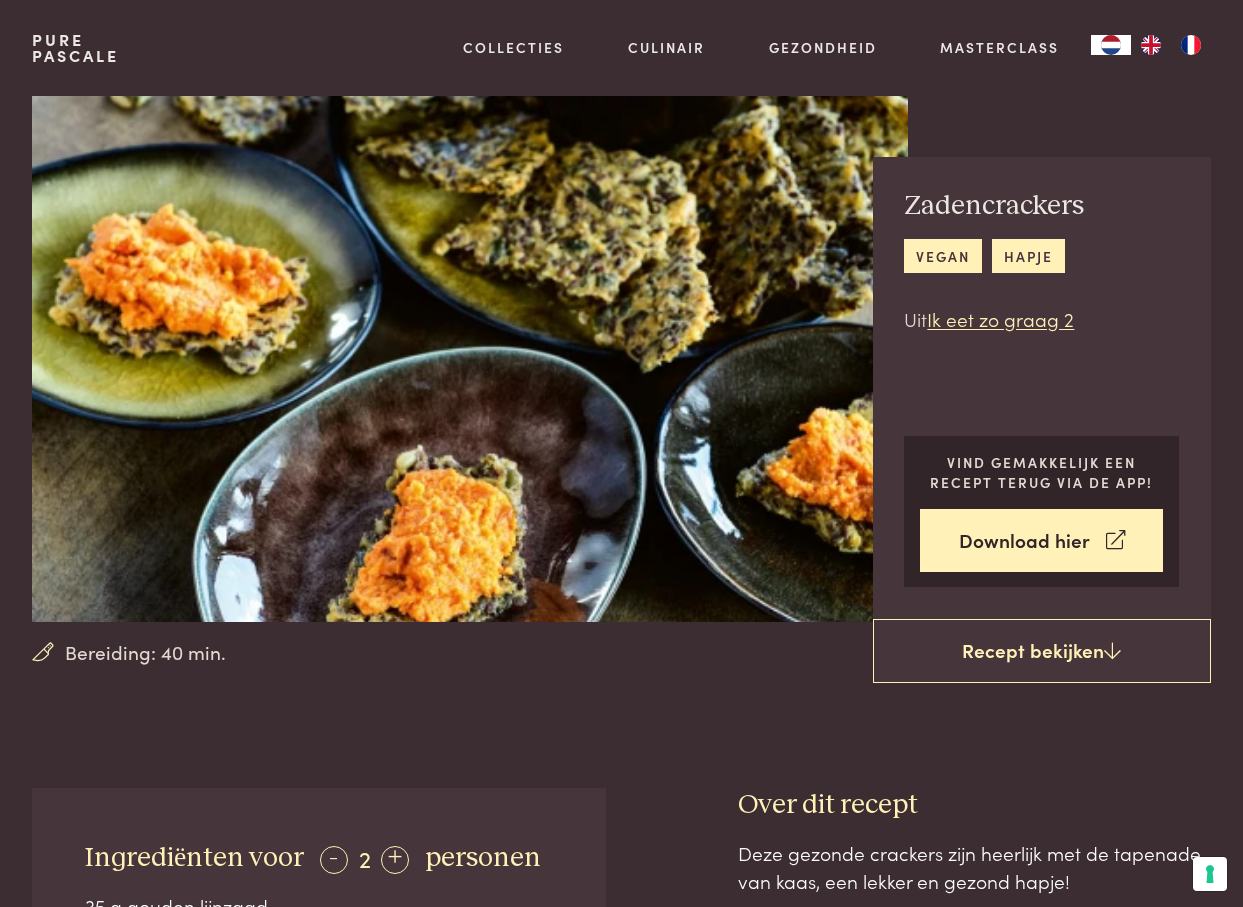 scroll, scrollTop: 0, scrollLeft: 0, axis: both 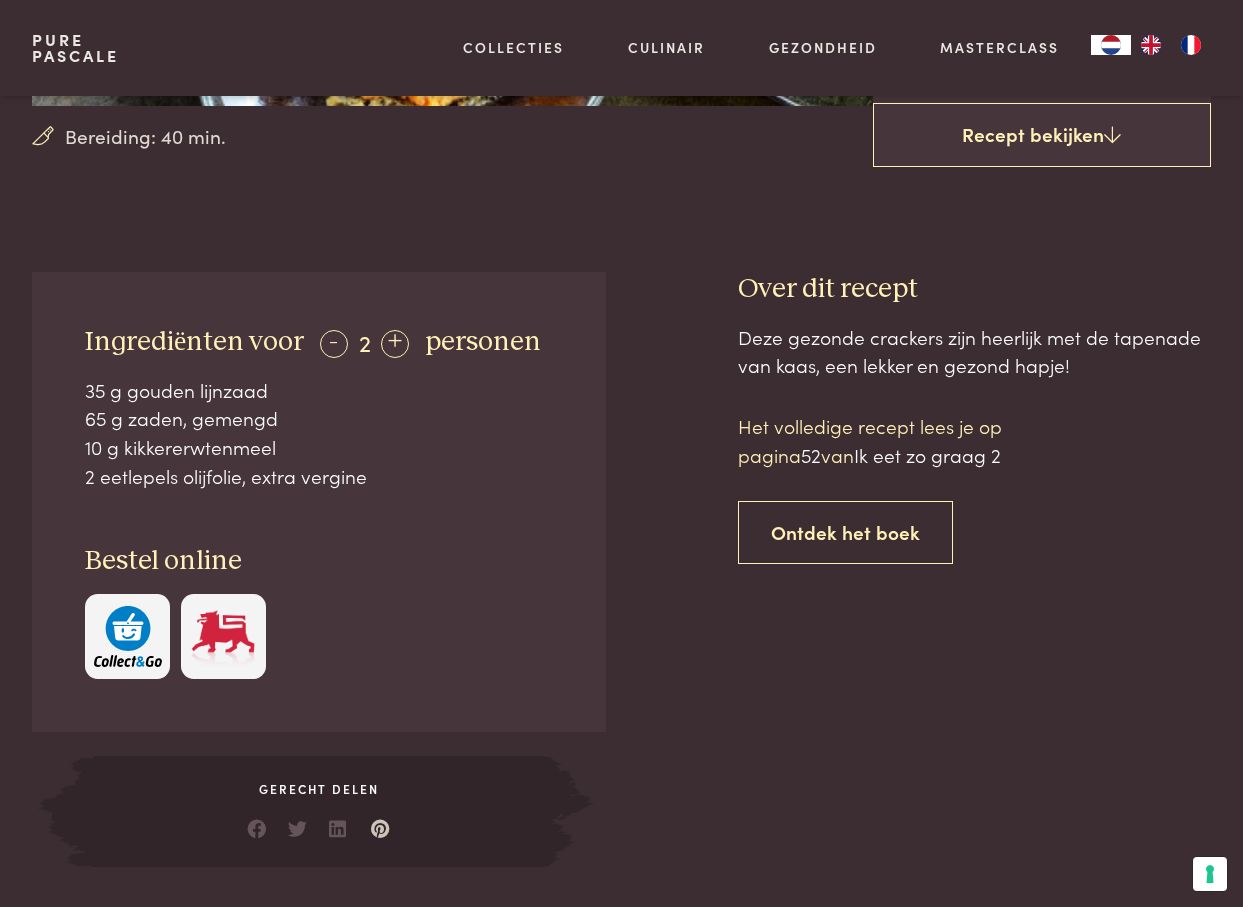 click at bounding box center [381, 824] 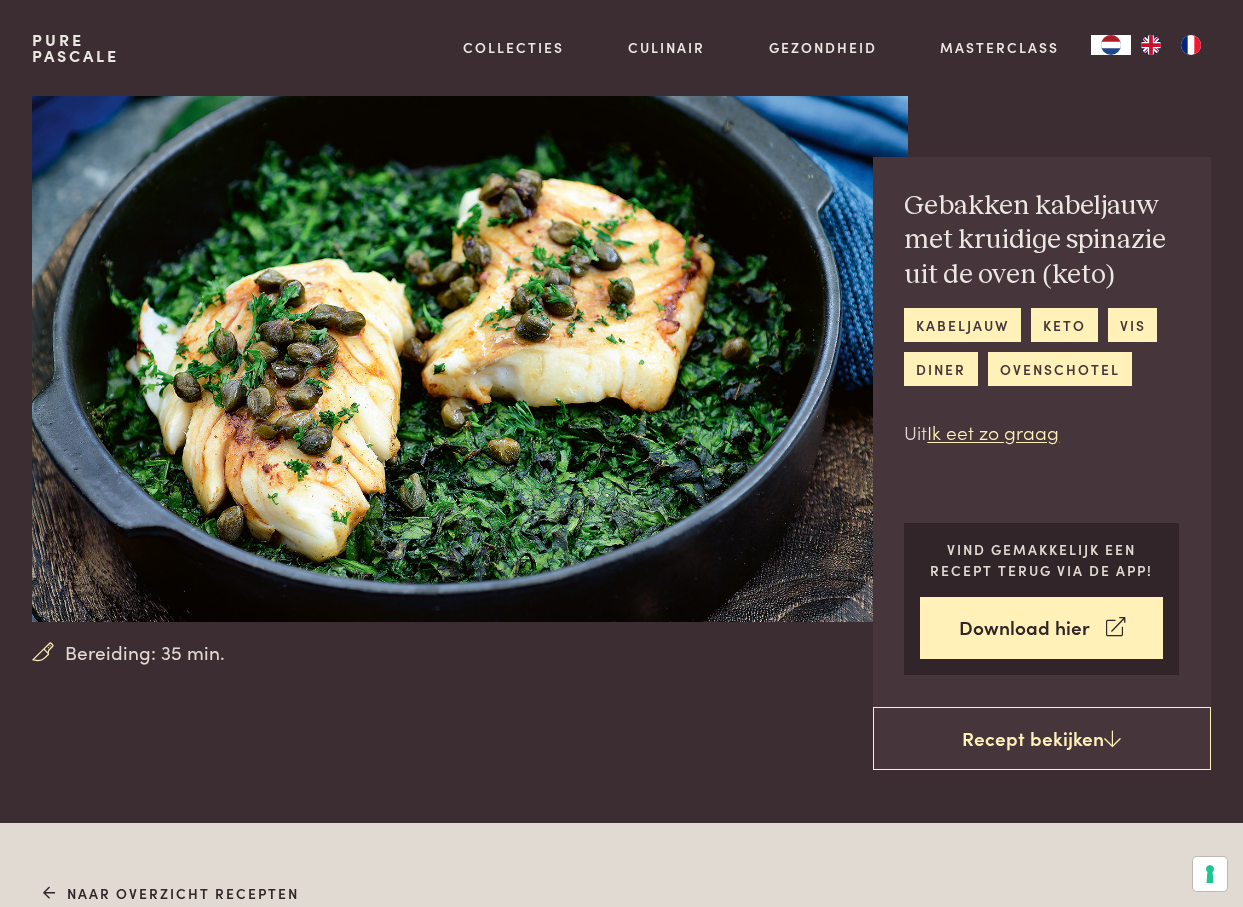 scroll, scrollTop: 0, scrollLeft: 0, axis: both 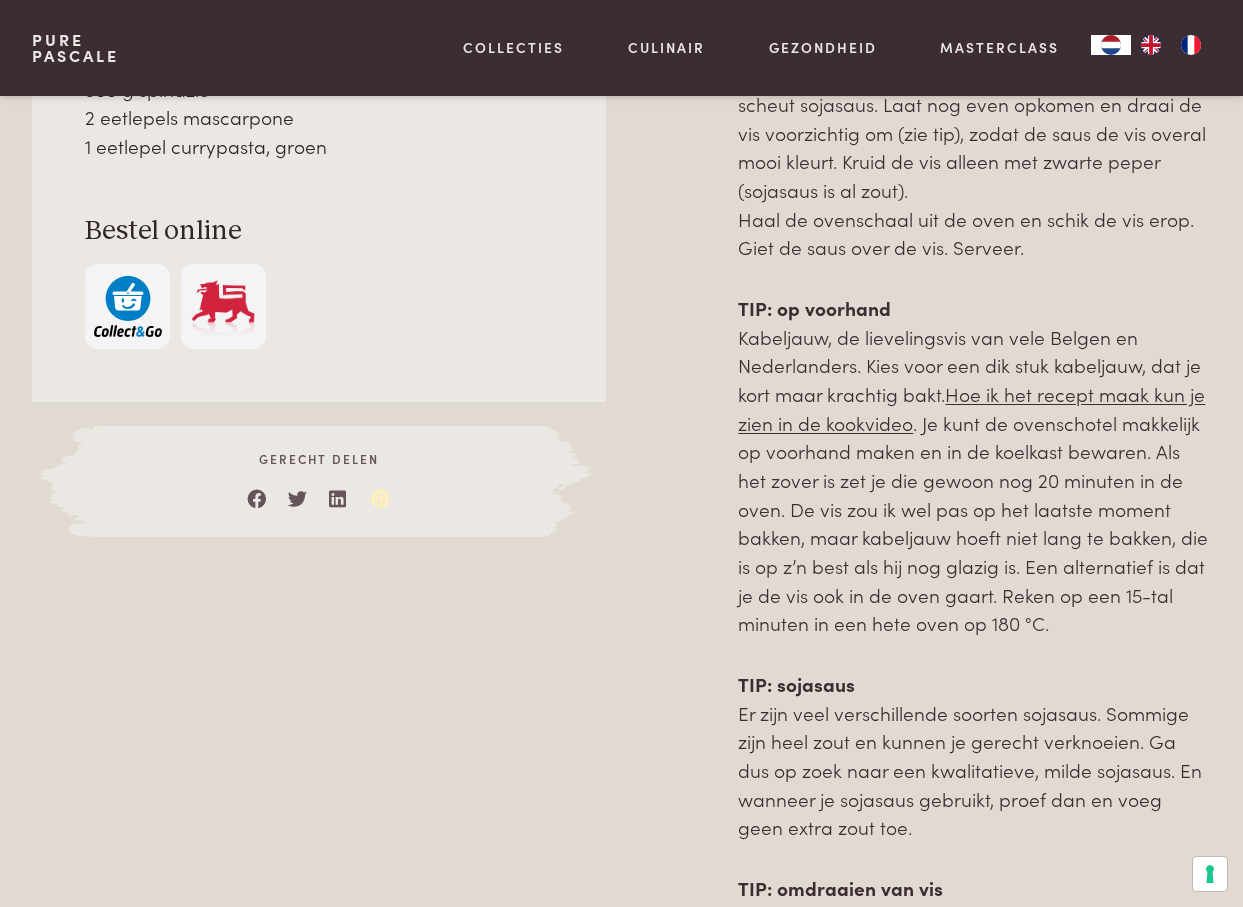click at bounding box center [381, 494] 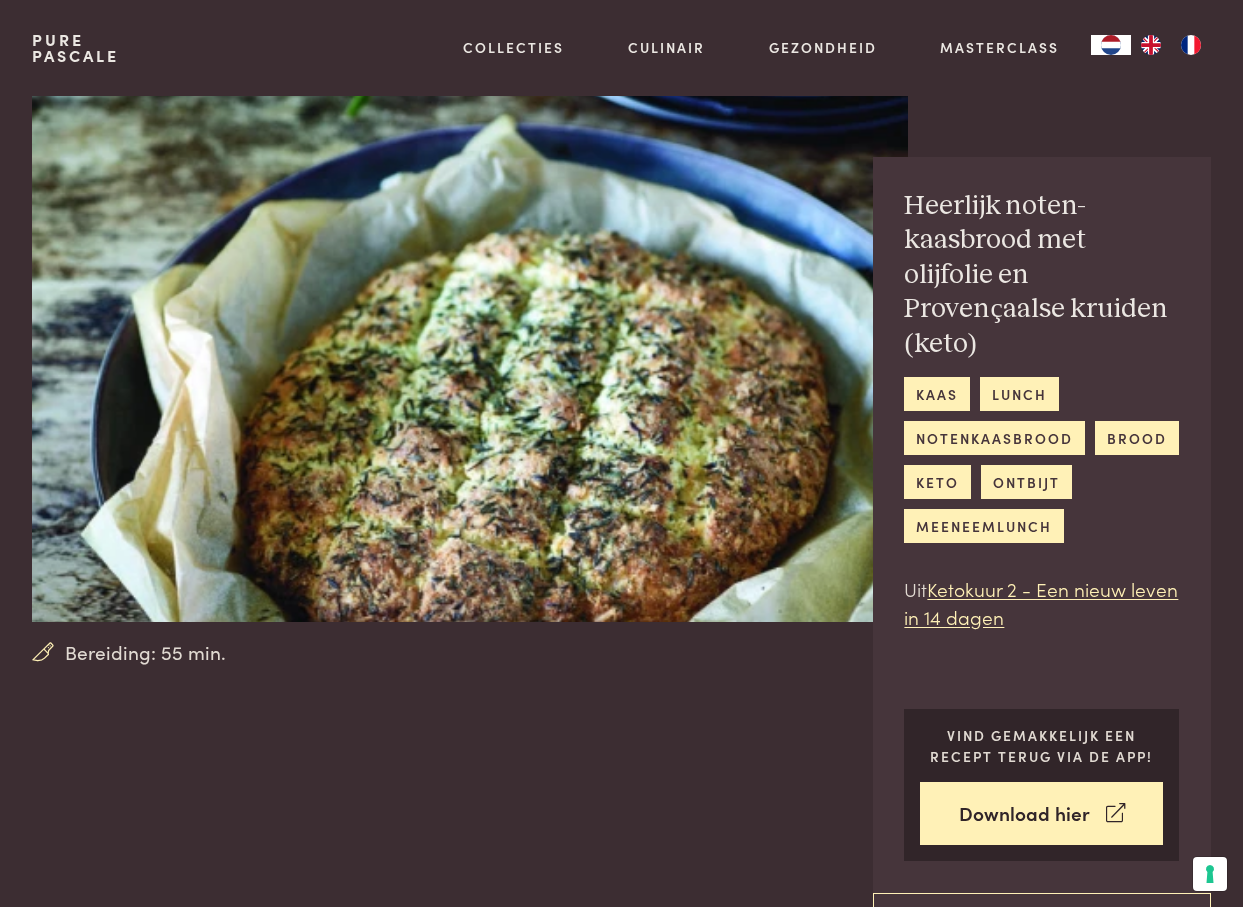 scroll, scrollTop: 0, scrollLeft: 0, axis: both 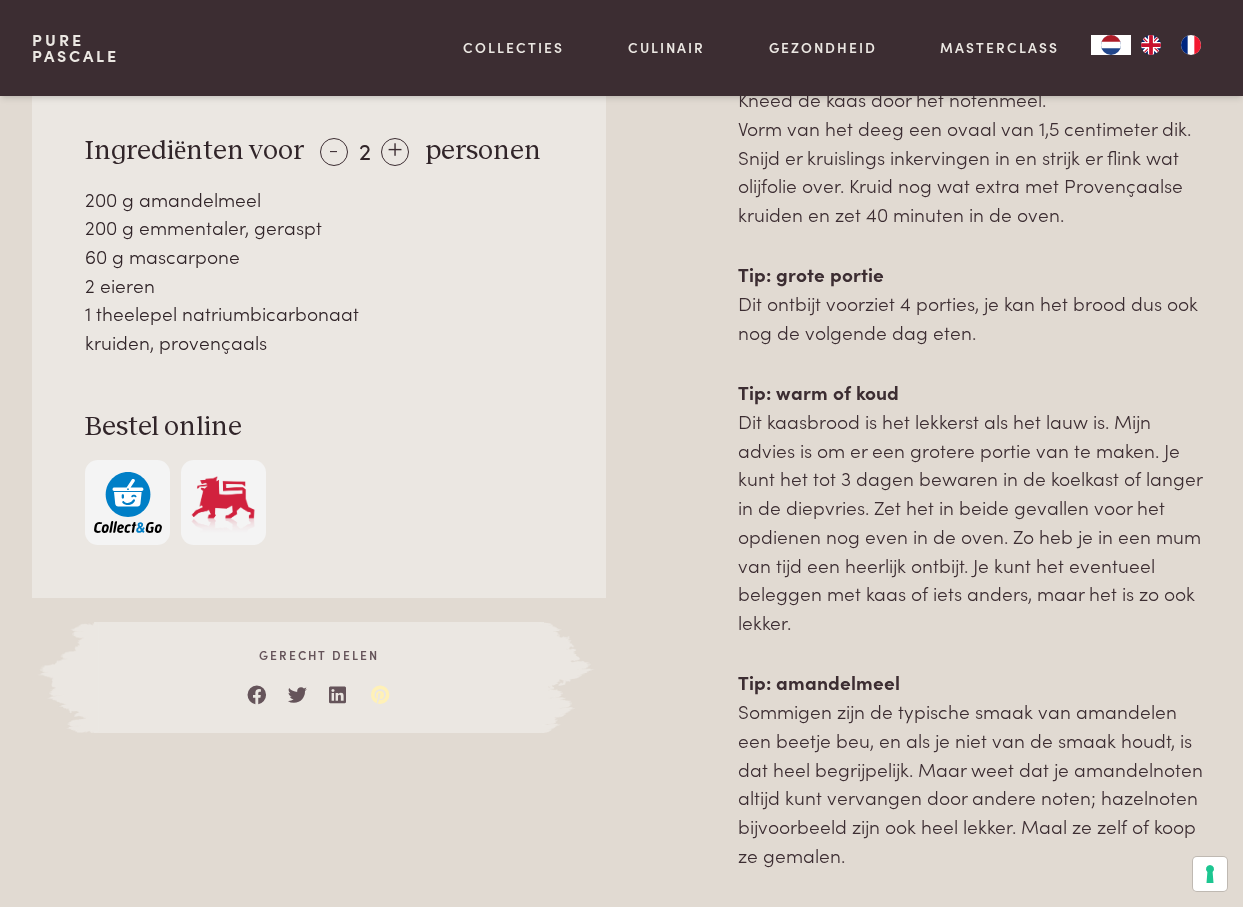 click at bounding box center (381, 690) 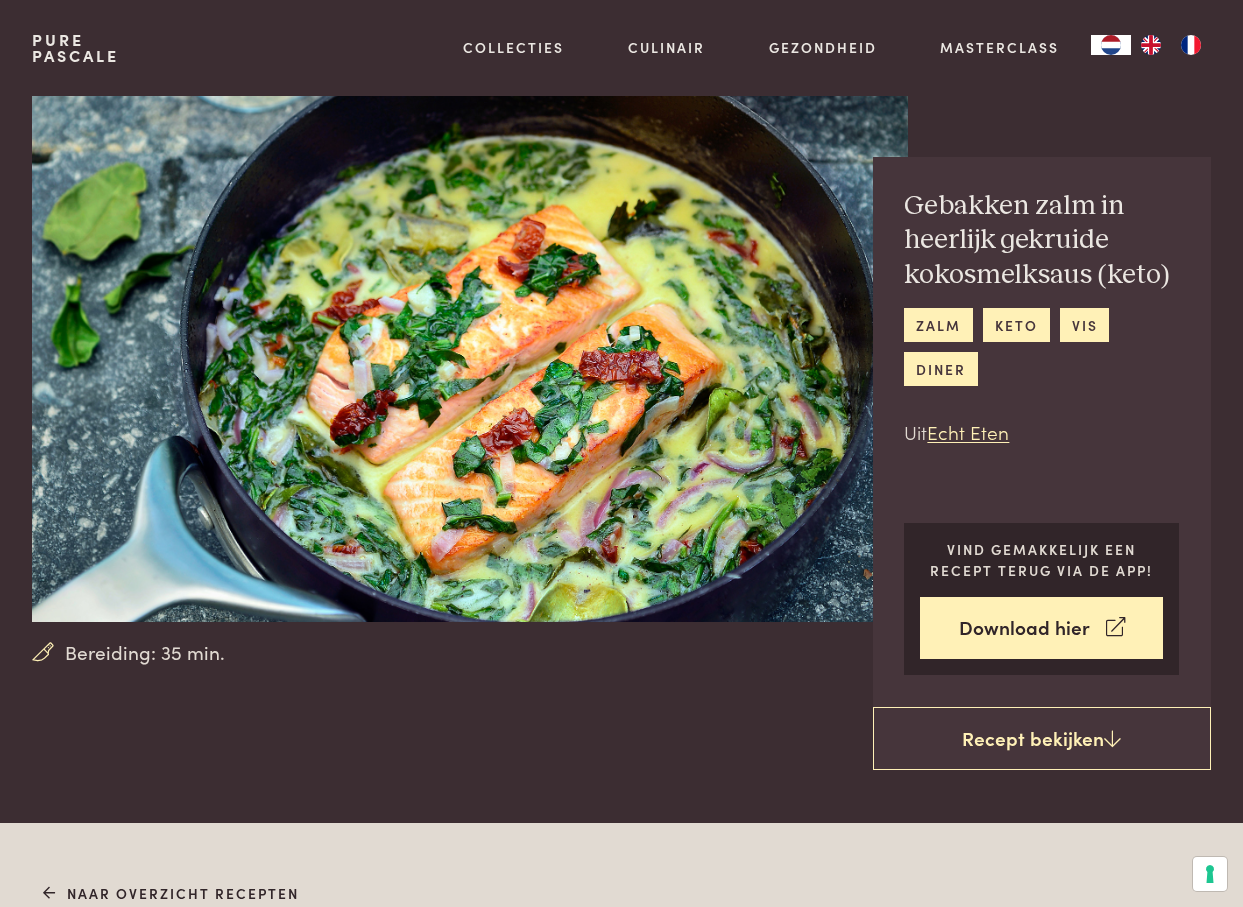 scroll, scrollTop: 0, scrollLeft: 0, axis: both 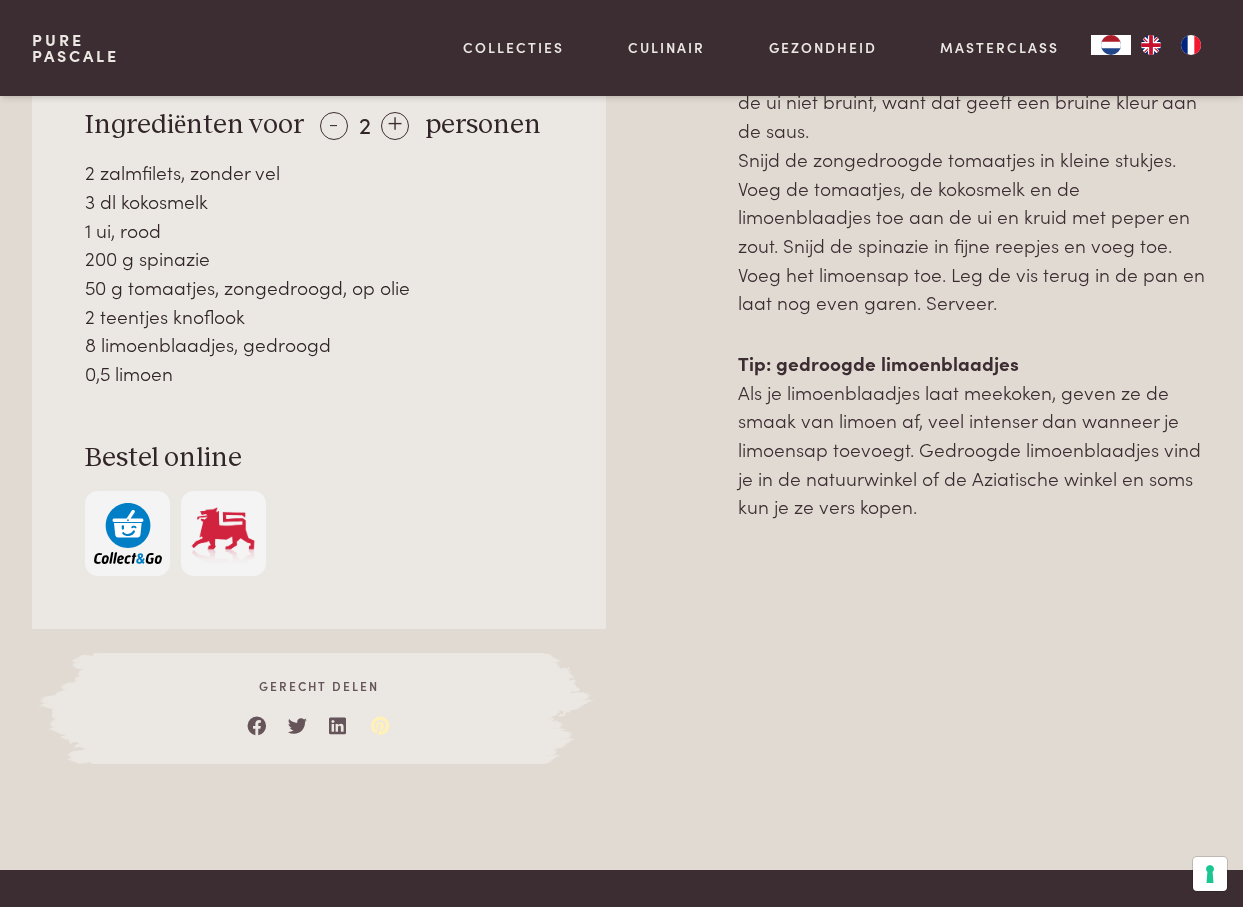 click at bounding box center (381, 721) 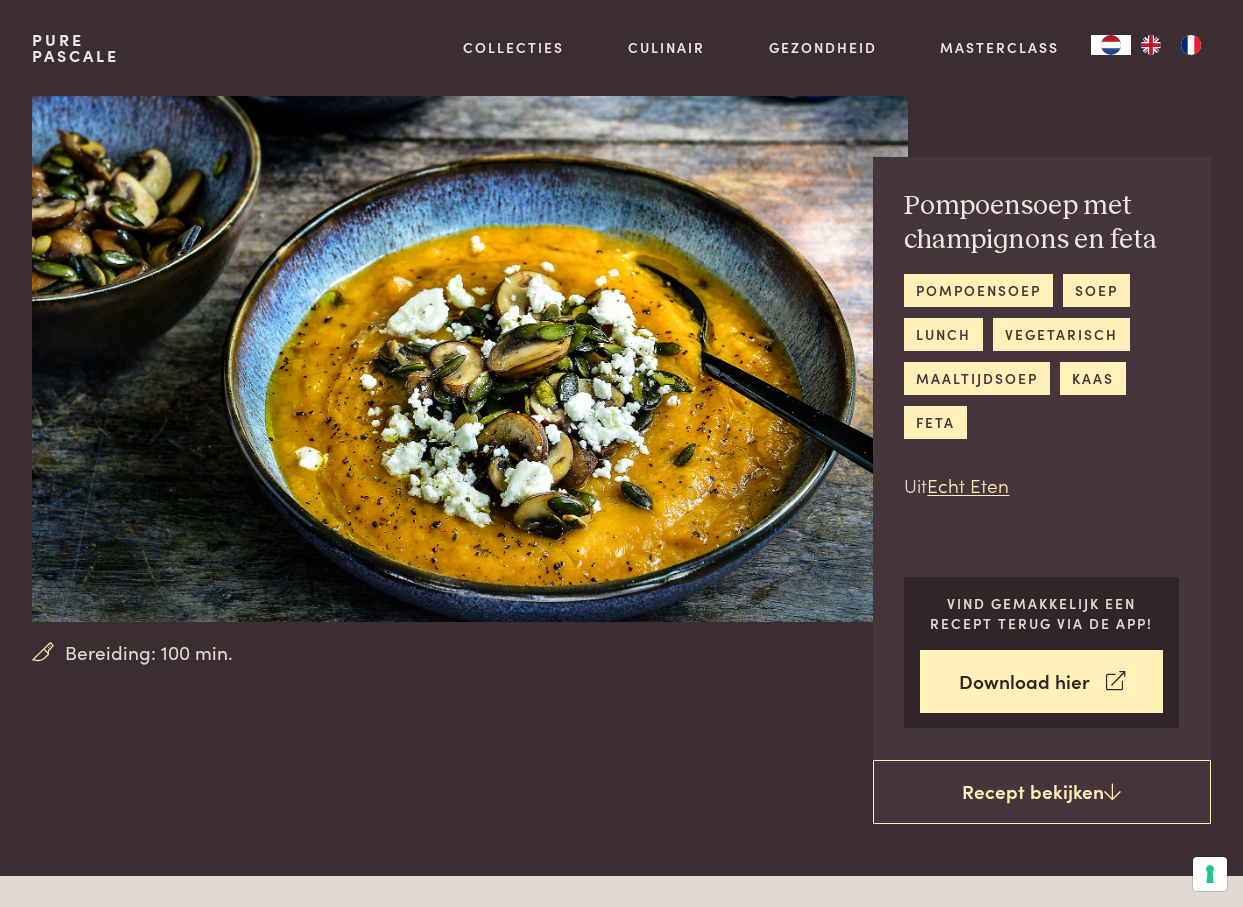 scroll, scrollTop: 0, scrollLeft: 0, axis: both 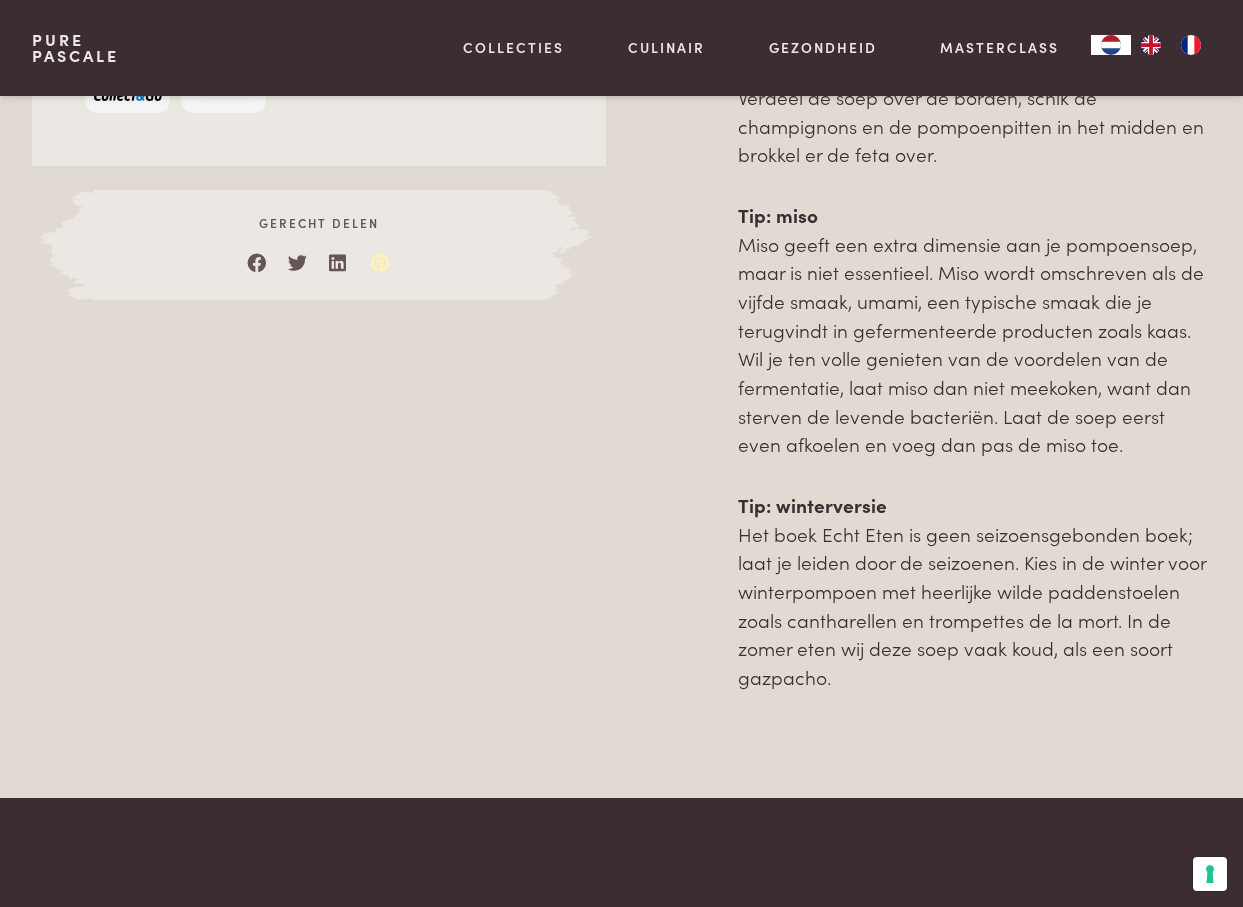 click at bounding box center [381, 258] 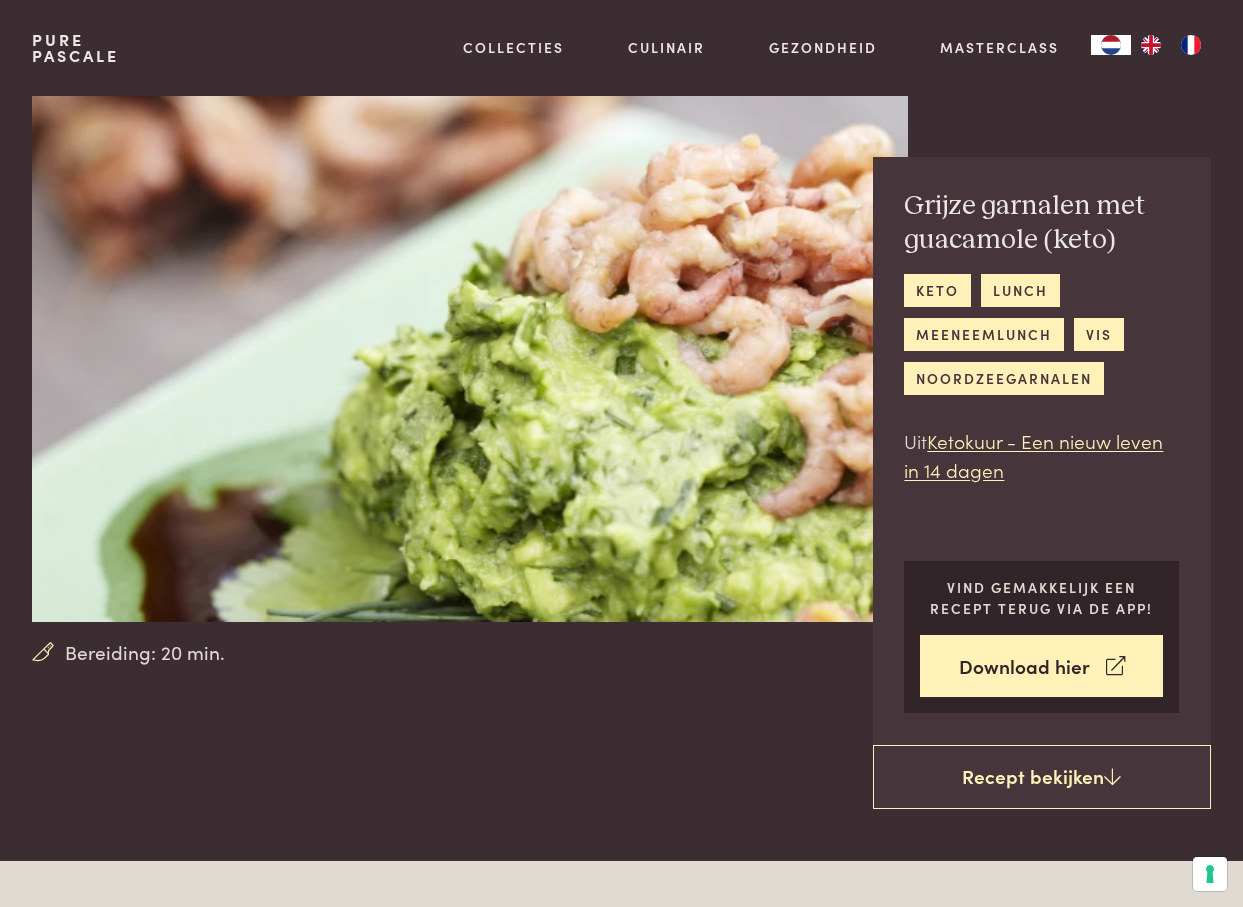 scroll, scrollTop: 0, scrollLeft: 0, axis: both 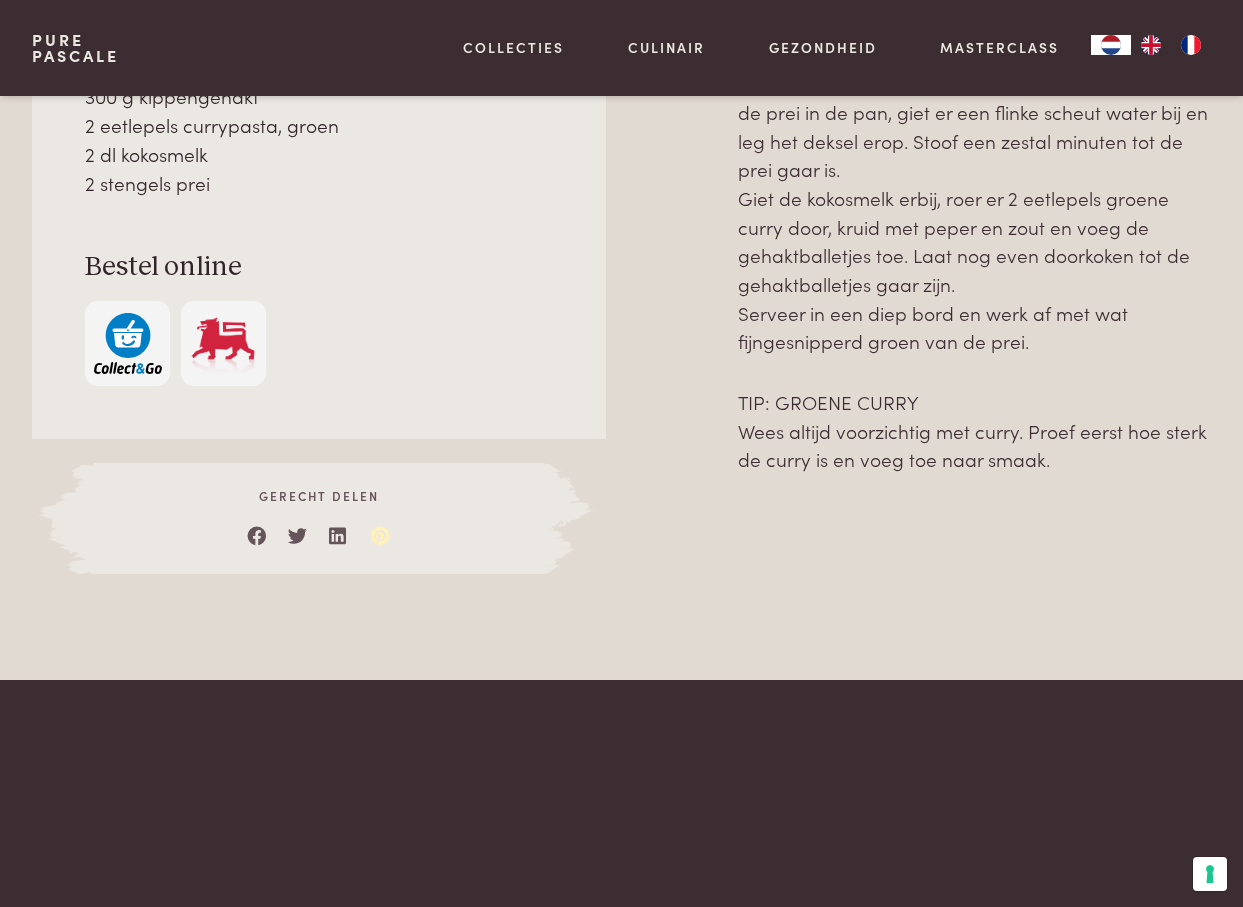 click at bounding box center [381, 531] 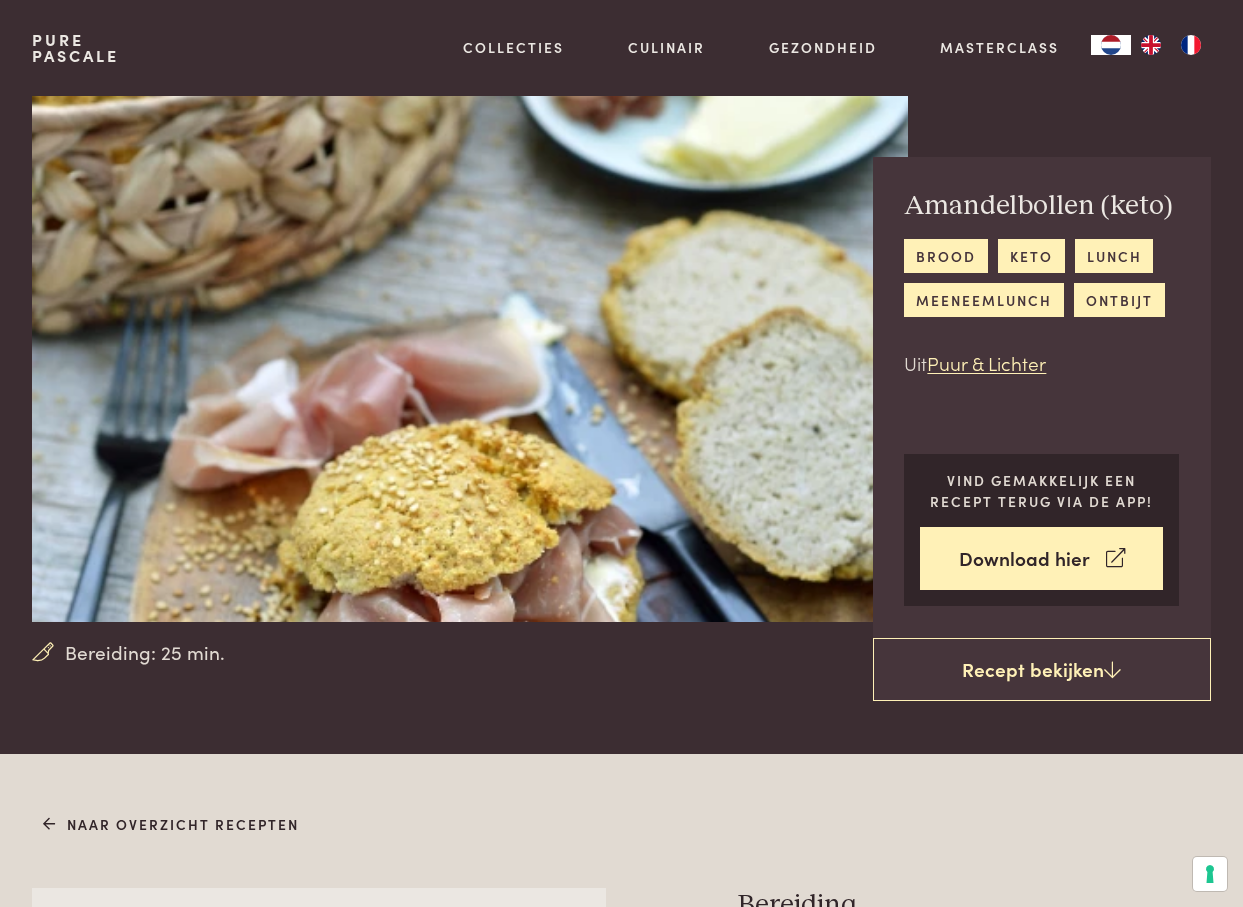 scroll, scrollTop: 0, scrollLeft: 0, axis: both 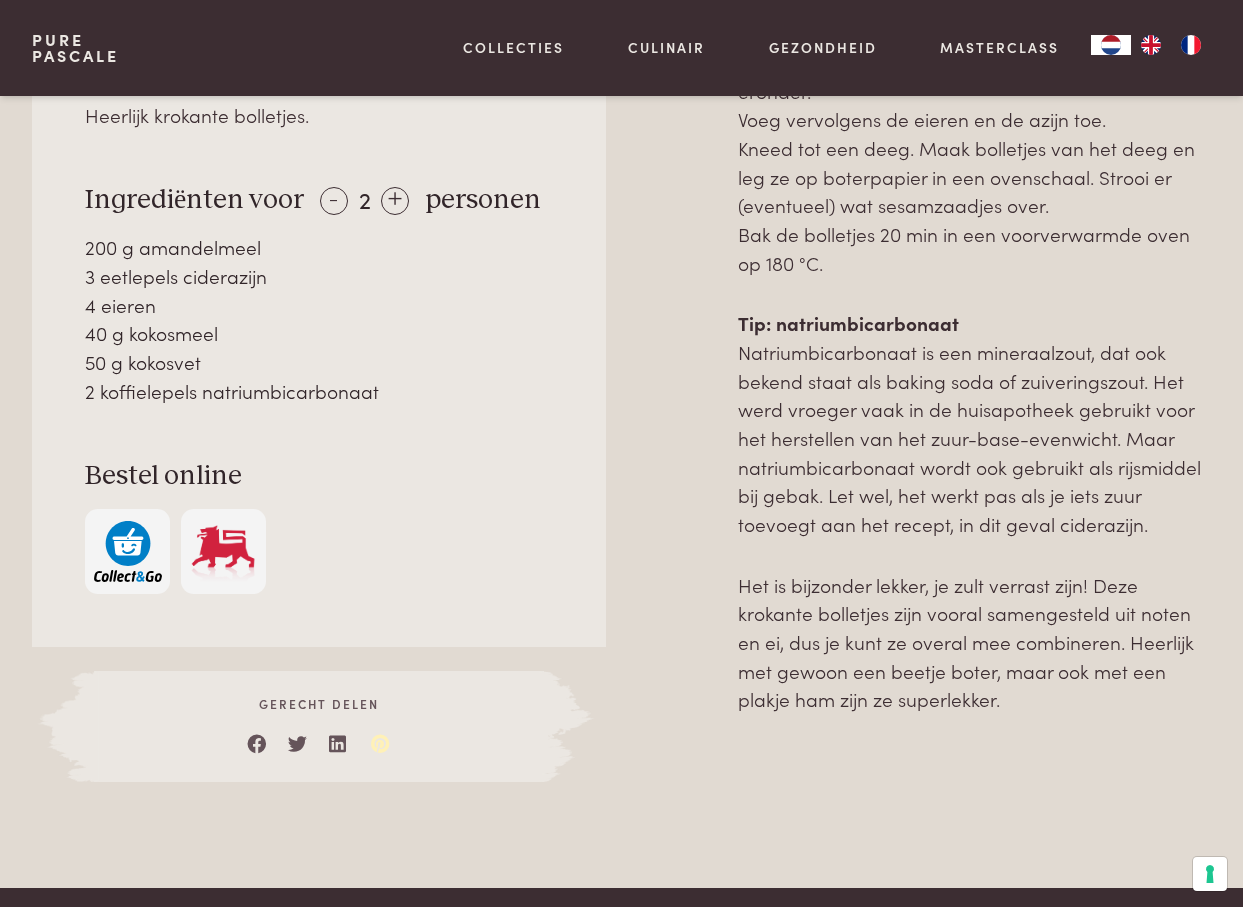 click at bounding box center (381, 739) 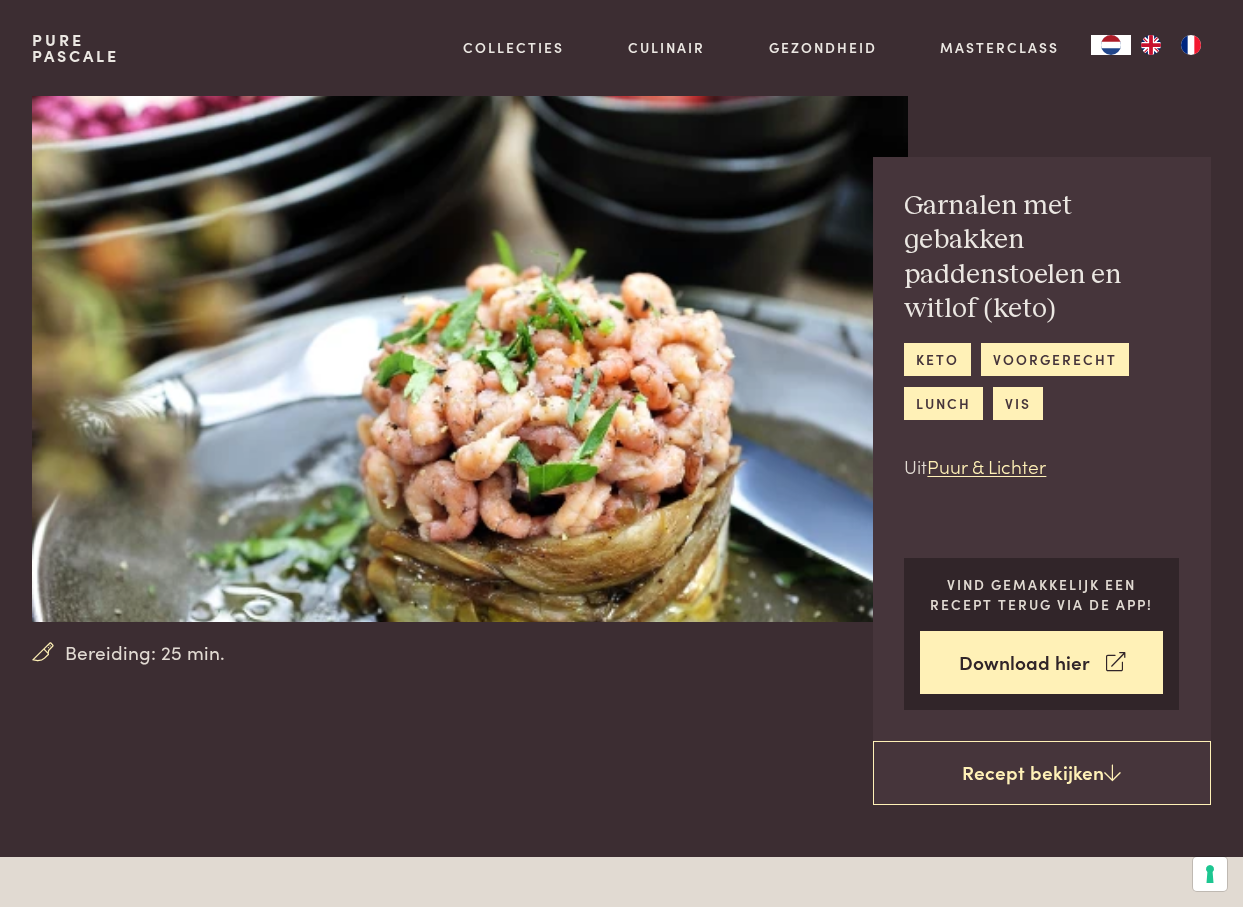 scroll, scrollTop: 0, scrollLeft: 0, axis: both 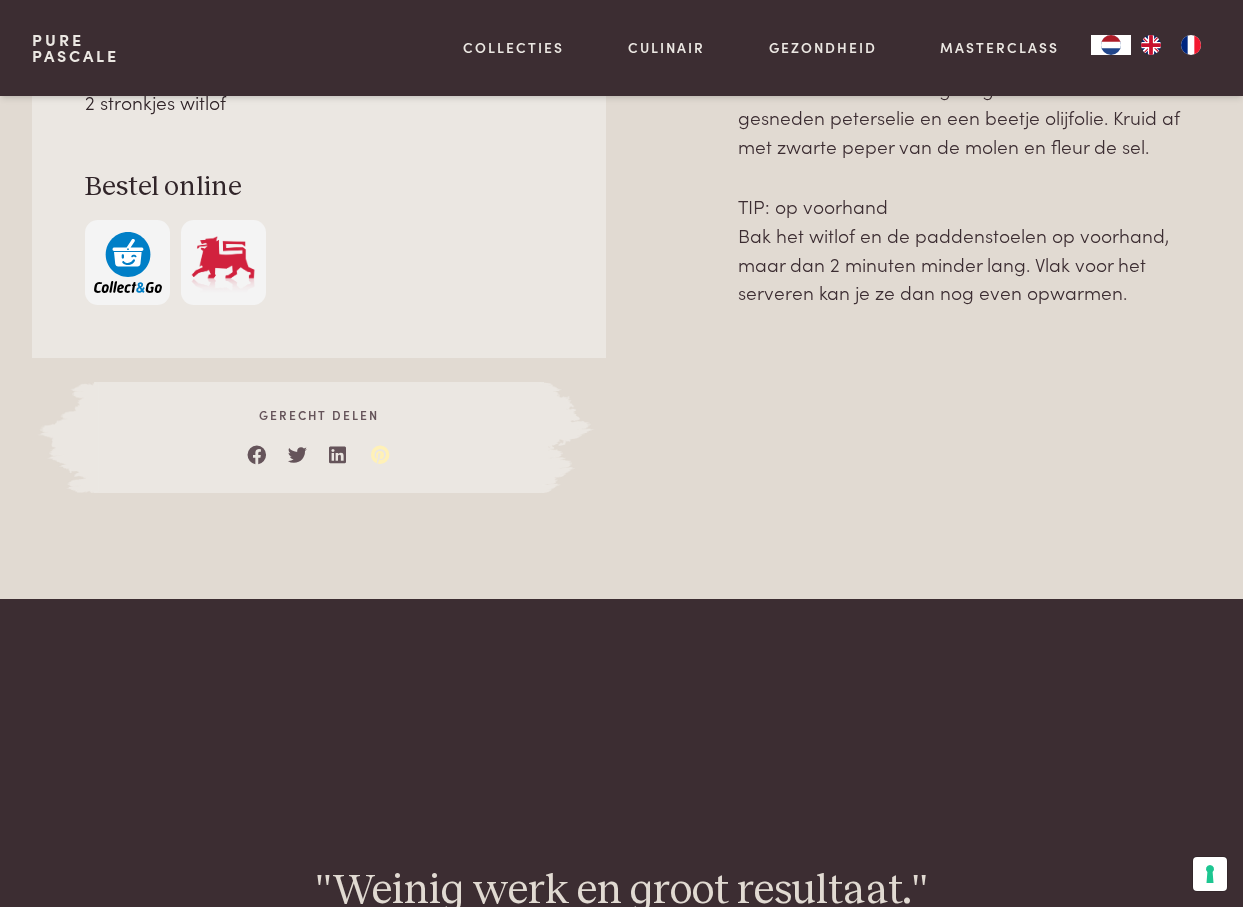 click at bounding box center [381, 450] 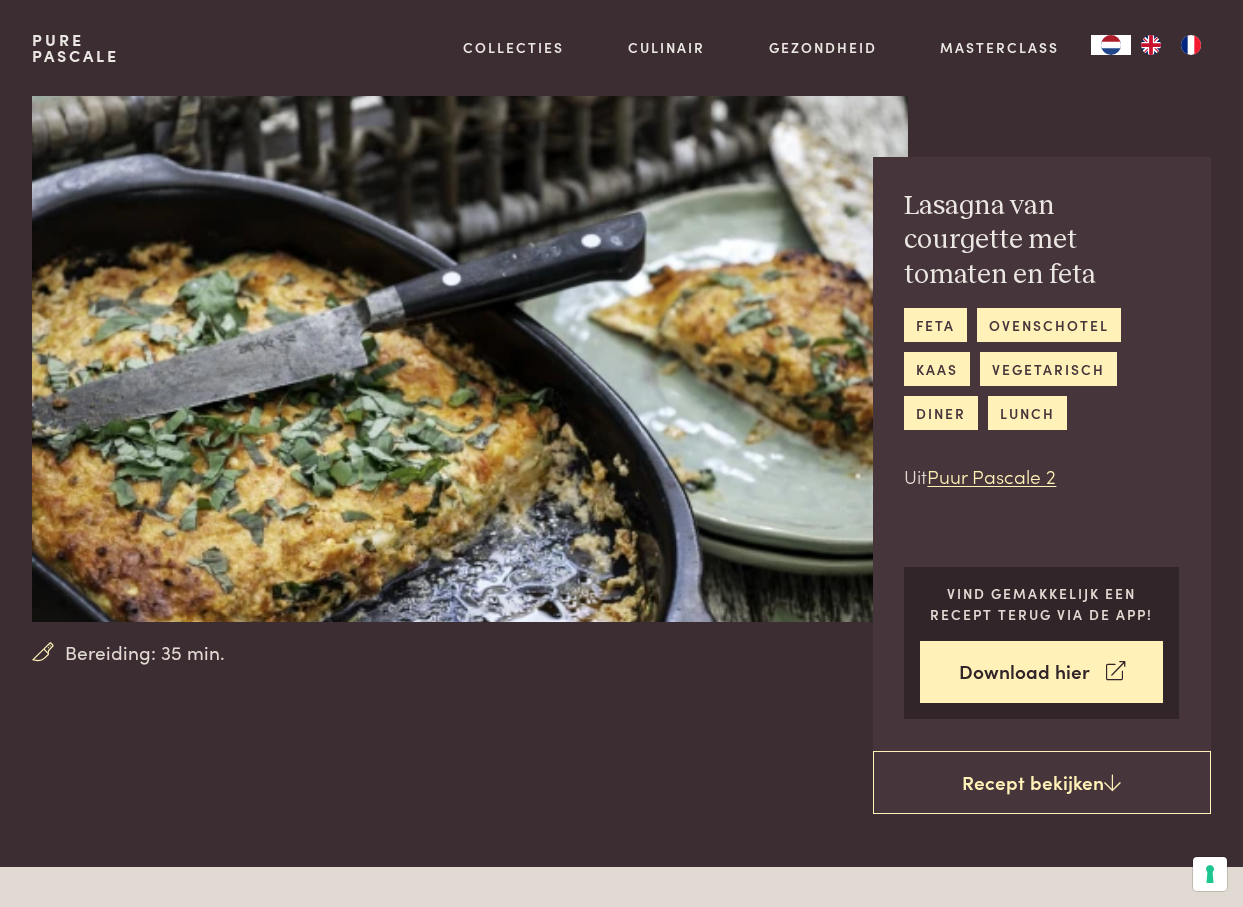 scroll, scrollTop: 0, scrollLeft: 0, axis: both 